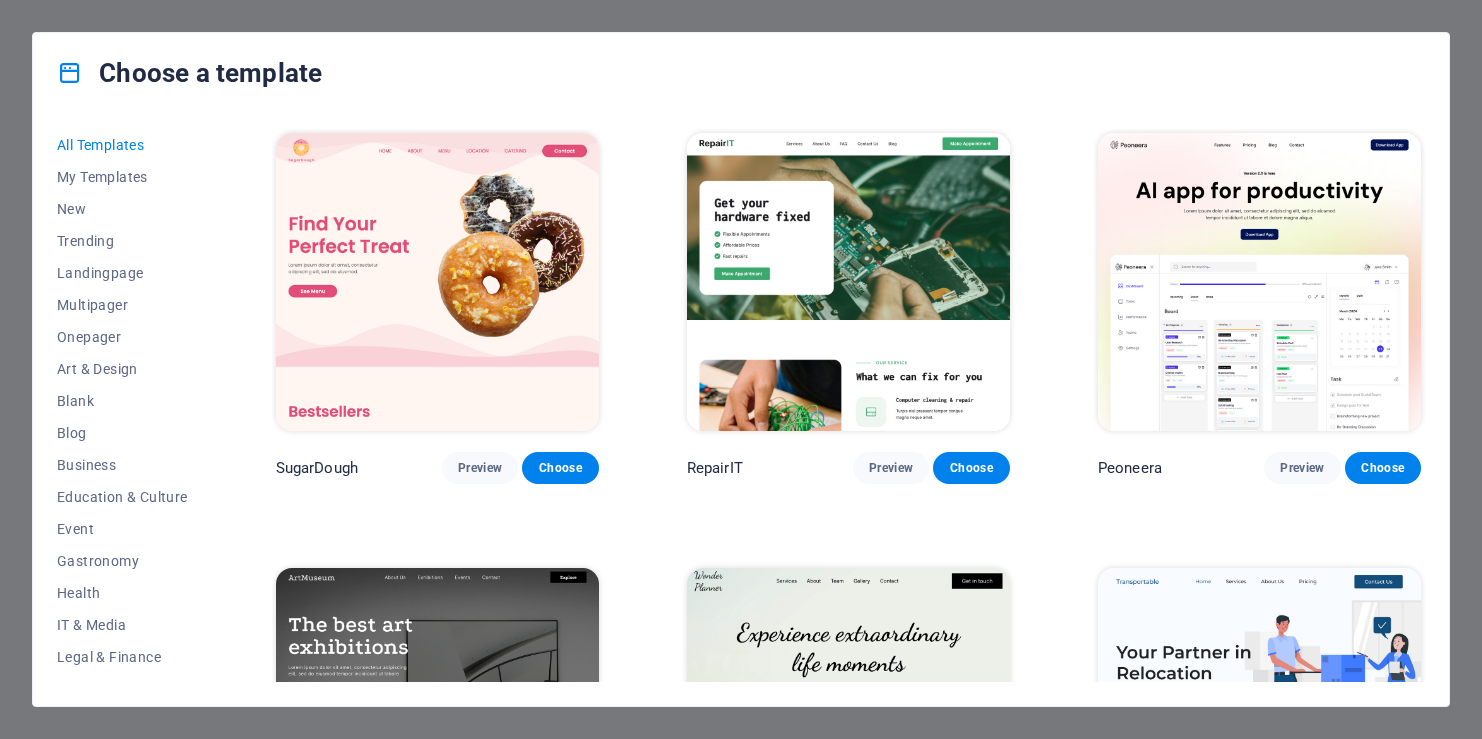scroll, scrollTop: 0, scrollLeft: 0, axis: both 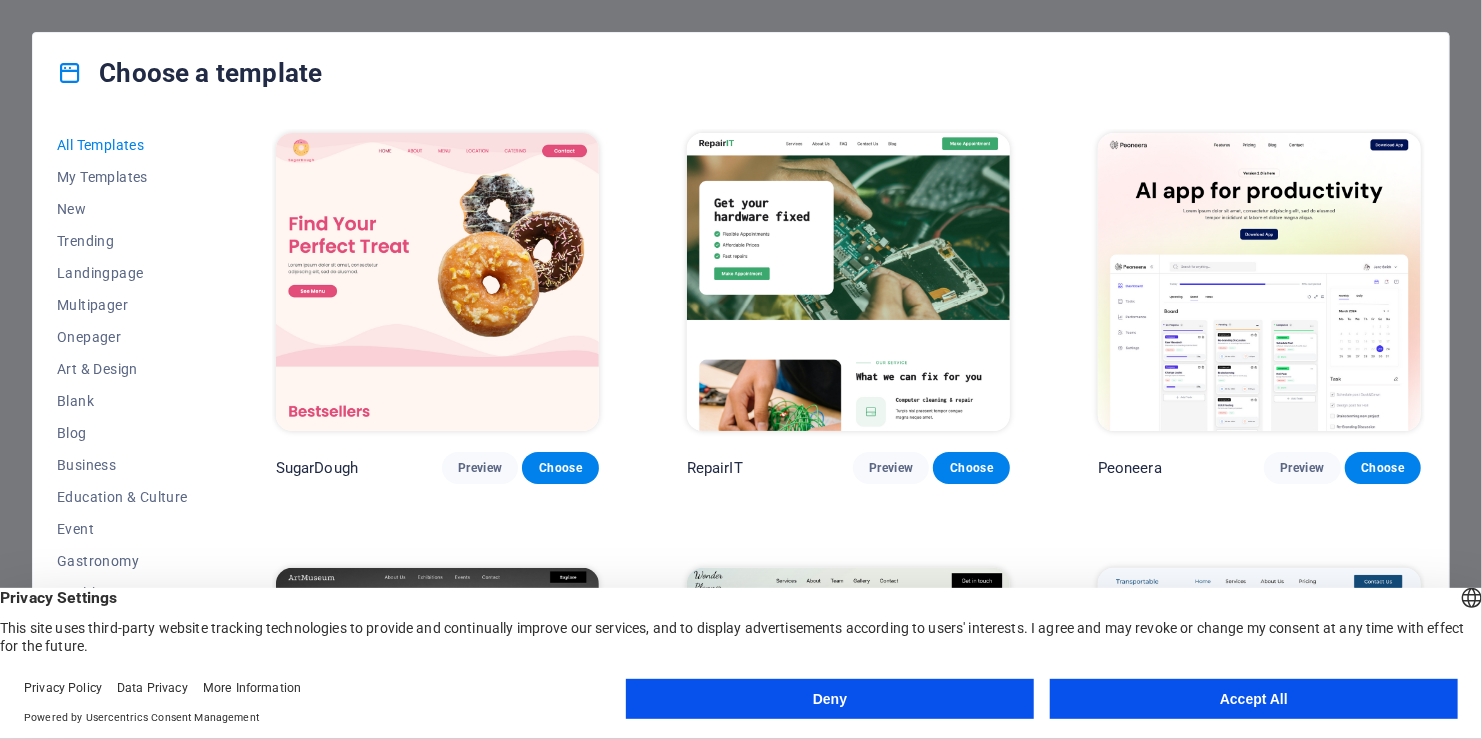 click on "Choose a template All Templates My Templates New Trending Landingpage Multipager Onepager Art & Design Blank Blog Business Education & Culture Event Gastronomy Health IT & Media Legal & Finance Non-Profit Performance Portfolio Services Sports & Beauty Trades Travel Wireframe SugarDough Preview Choose RepairIT Preview Choose Peoneera Preview Choose Art Museum Preview Choose Wonder Planner Preview Choose Transportable Preview Choose S&L Preview Choose WePaint Preview Choose Eco-Con Preview Choose MeetUp Preview Choose Help & Care Preview Choose Podcaster Preview Choose Academix Preview Choose BIG Barber Shop Preview Choose Health & Food Preview Choose UrbanNest Interiors Preview Choose Green Change Preview Choose The Beauty Temple Preview Choose WeTrain Preview Choose Cleaner Preview Choose Johanna James Preview Choose Delicioso Preview Choose Dream Garden Preview Choose LumeDeAqua Preview Choose Pets Care Preview Choose SafeSpace Preview Choose Midnight Rain Bar Preview Choose Drive Preview Choose Estator Yoga" at bounding box center [741, 369] 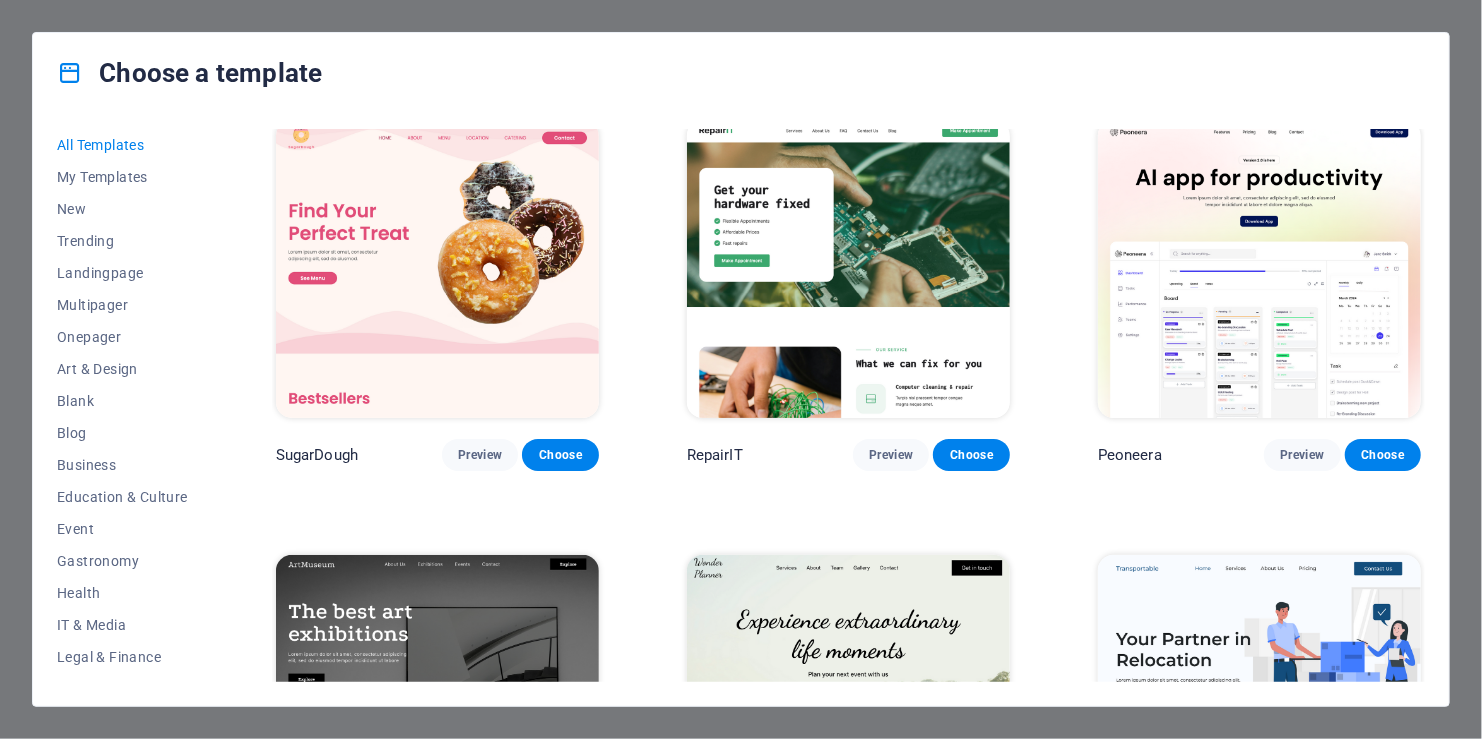 scroll, scrollTop: 0, scrollLeft: 0, axis: both 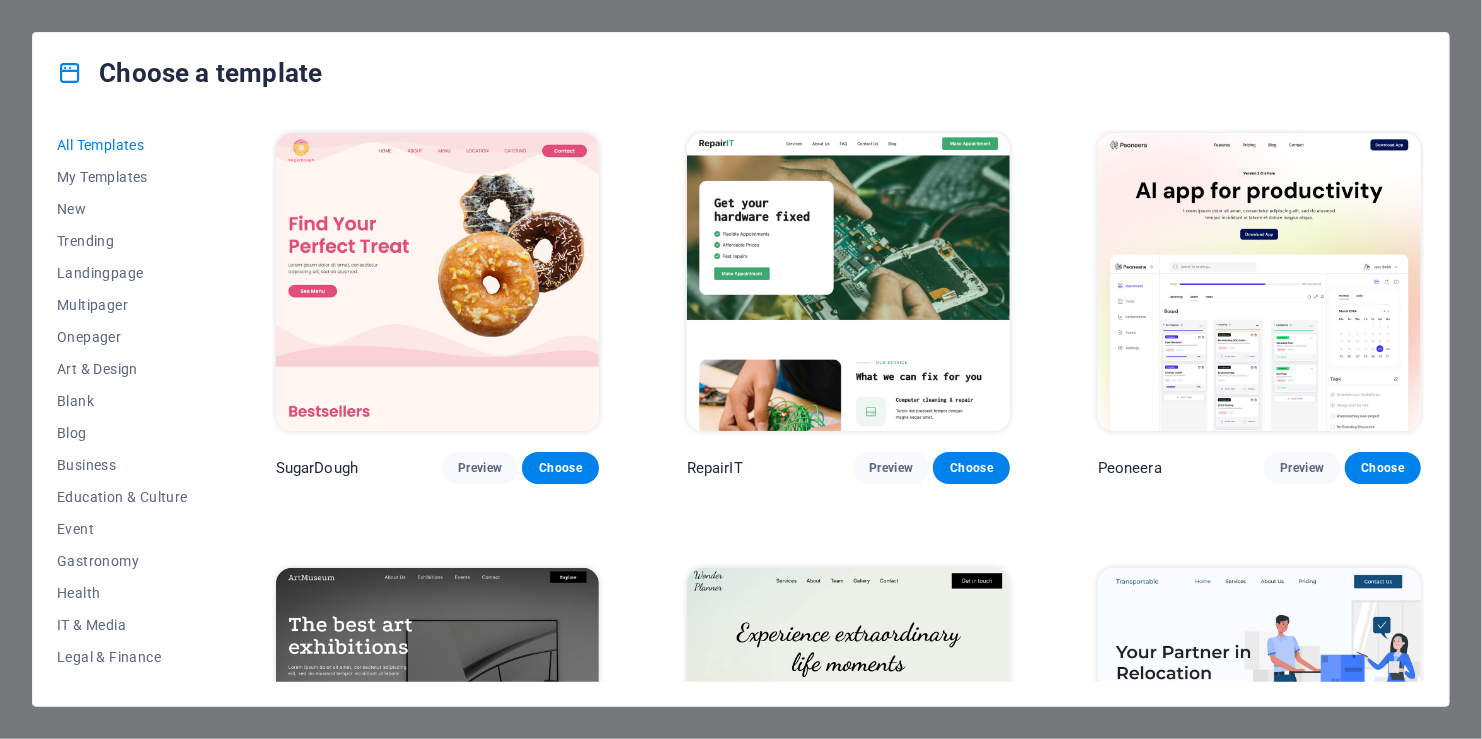 click on "Choose a template All Templates My Templates New Trending Landingpage Multipager Onepager Art & Design Blank Blog Business Education & Culture Event Gastronomy Health IT & Media Legal & Finance Non-Profit Performance Portfolio Services Sports & Beauty Trades Travel Wireframe SugarDough Preview Choose RepairIT Preview Choose Peoneera Preview Choose Art Museum Preview Choose Wonder Planner Preview Choose Transportable Preview Choose S&L Preview Choose WePaint Preview Choose Eco-Con Preview Choose MeetUp Preview Choose Help & Care Preview Choose Podcaster Preview Choose Academix Preview Choose BIG Barber Shop Preview Choose Health & Food Preview Choose UrbanNest Interiors Preview Choose Green Change Preview Choose The Beauty Temple Preview Choose WeTrain Preview Choose Cleaner Preview Choose Johanna James Preview Choose Delicioso Preview Choose Dream Garden Preview Choose LumeDeAqua Preview Choose Pets Care Preview Choose SafeSpace Preview Choose Midnight Rain Bar Preview Choose Drive Preview Choose Estator Yoga" at bounding box center [741, 369] 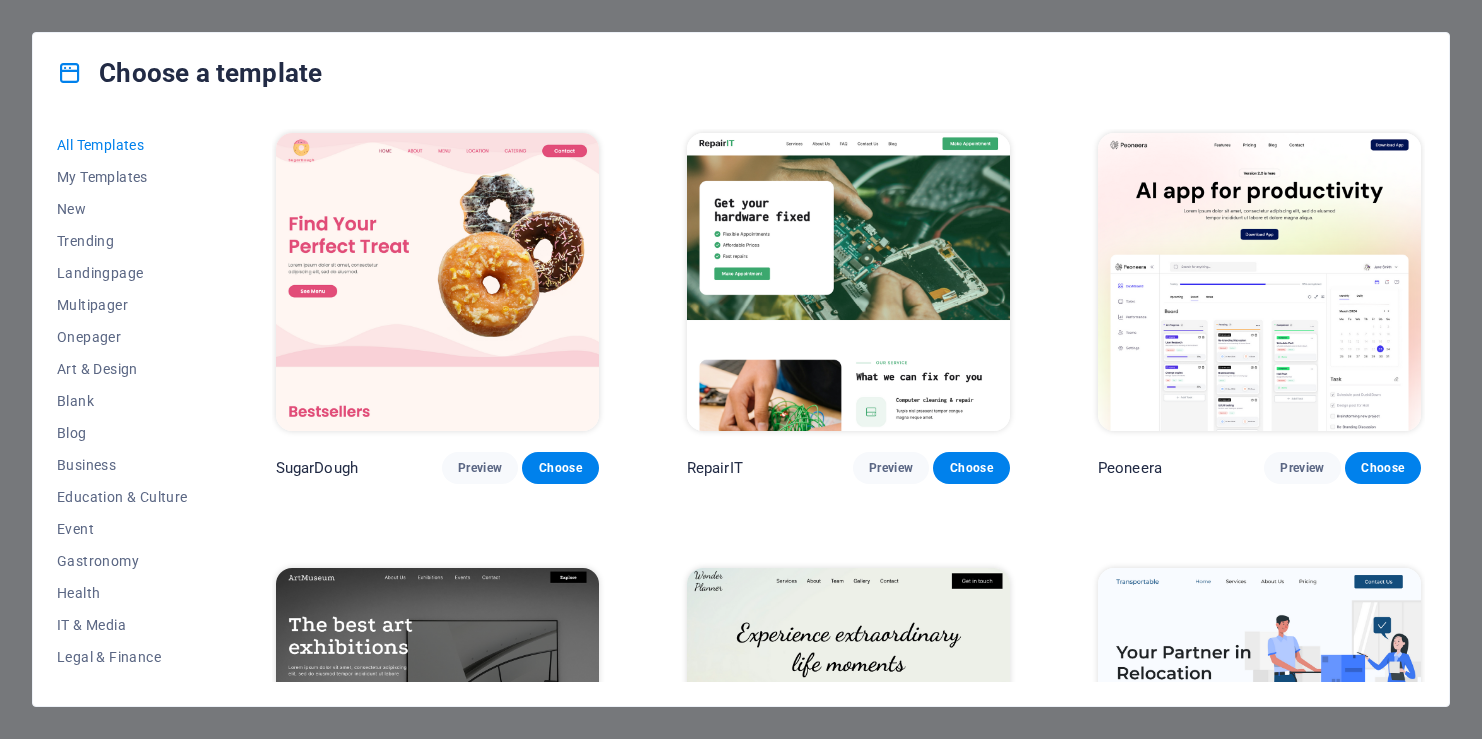click on "Choose a template All Templates My Templates New Trending Landingpage Multipager Onepager Art & Design Blank Blog Business Education & Culture Event Gastronomy Health IT & Media Legal & Finance Non-Profit Performance Portfolio Services Sports & Beauty Trades Travel Wireframe SugarDough Preview Choose RepairIT Preview Choose Peoneera Preview Choose Art Museum Preview Choose Wonder Planner Preview Choose Transportable Preview Choose S&L Preview Choose WePaint Preview Choose Eco-Con Preview Choose MeetUp Preview Choose Help & Care Preview Choose Podcaster Preview Choose Academix Preview Choose BIG Barber Shop Preview Choose Health & Food Preview Choose UrbanNest Interiors Preview Choose Green Change Preview Choose The Beauty Temple Preview Choose WeTrain Preview Choose Cleaner Preview Choose Johanna James Preview Choose Delicioso Preview Choose Dream Garden Preview Choose LumeDeAqua Preview Choose Pets Care Preview Choose SafeSpace Preview Choose Midnight Rain Bar Preview Choose Drive Preview Choose Estator Yoga" at bounding box center [741, 369] 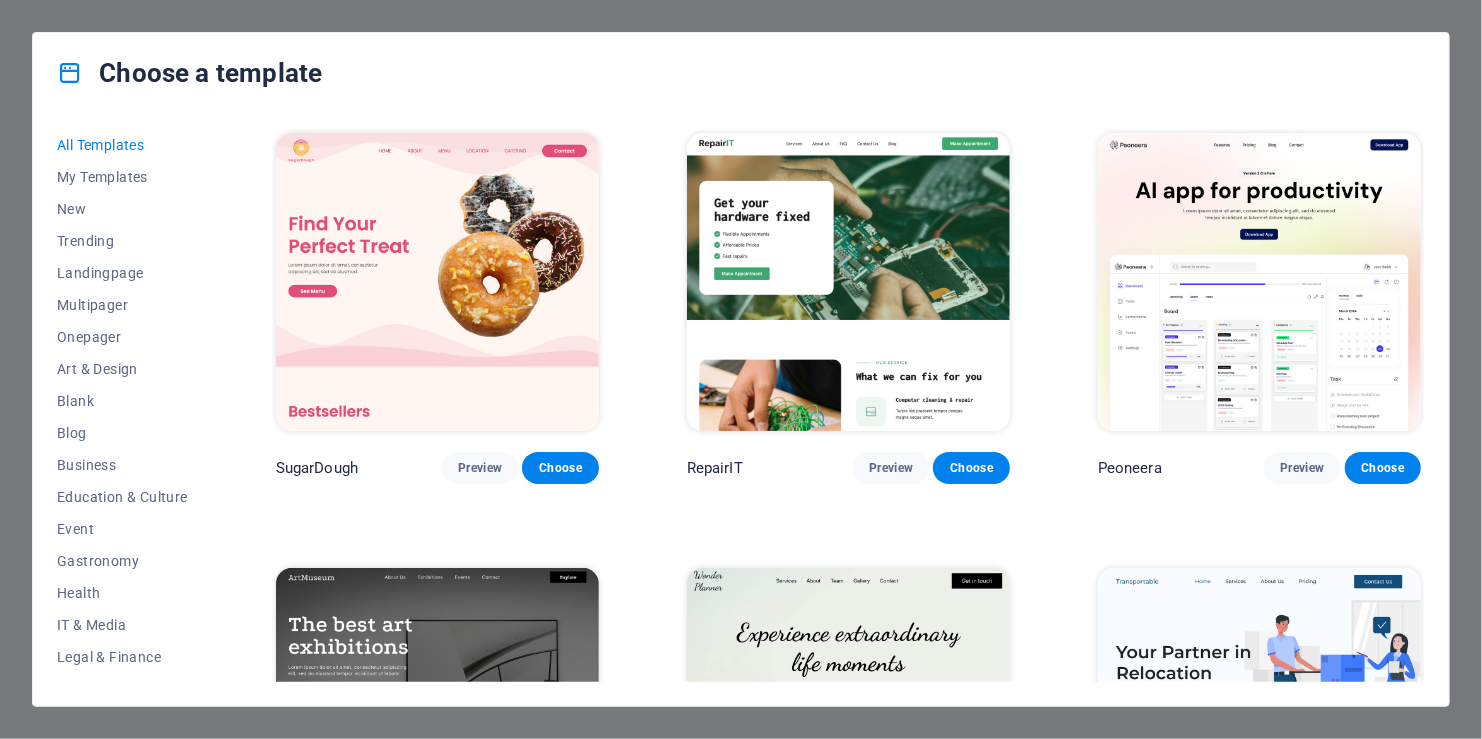 click on "Choose a template All Templates My Templates New Trending Landingpage Multipager Onepager Art & Design Blank Blog Business Education & Culture Event Gastronomy Health IT & Media Legal & Finance Non-Profit Performance Portfolio Services Sports & Beauty Trades Travel Wireframe SugarDough Preview Choose RepairIT Preview Choose Peoneera Preview Choose Art Museum Preview Choose Wonder Planner Preview Choose Transportable Preview Choose S&L Preview Choose WePaint Preview Choose Eco-Con Preview Choose MeetUp Preview Choose Help & Care Preview Choose Podcaster Preview Choose Academix Preview Choose BIG Barber Shop Preview Choose Health & Food Preview Choose UrbanNest Interiors Preview Choose Green Change Preview Choose The Beauty Temple Preview Choose WeTrain Preview Choose Cleaner Preview Choose Johanna James Preview Choose Delicioso Preview Choose Dream Garden Preview Choose LumeDeAqua Preview Choose Pets Care Preview Choose SafeSpace Preview Choose Midnight Rain Bar Preview Choose Drive Preview Choose Estator Yoga" at bounding box center [741, 369] 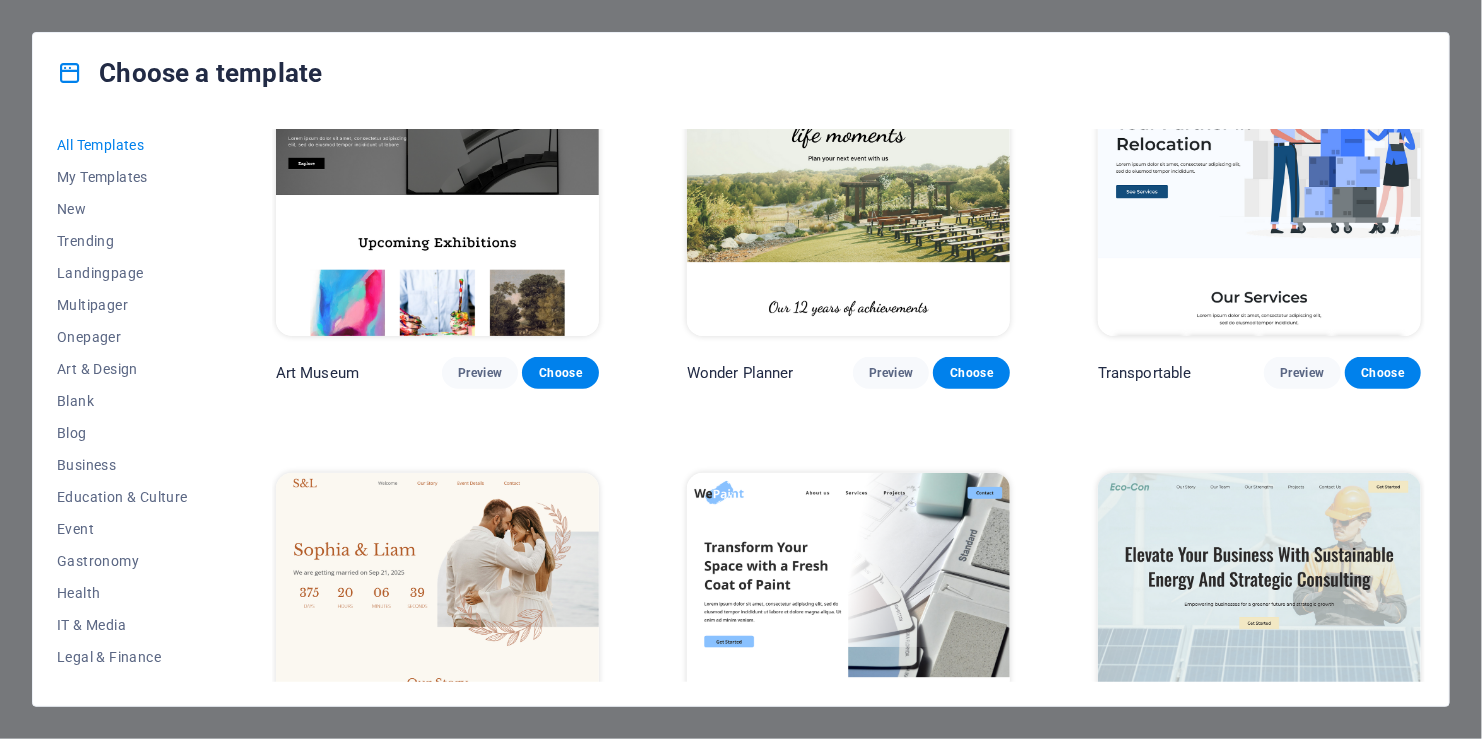 scroll, scrollTop: 1000, scrollLeft: 0, axis: vertical 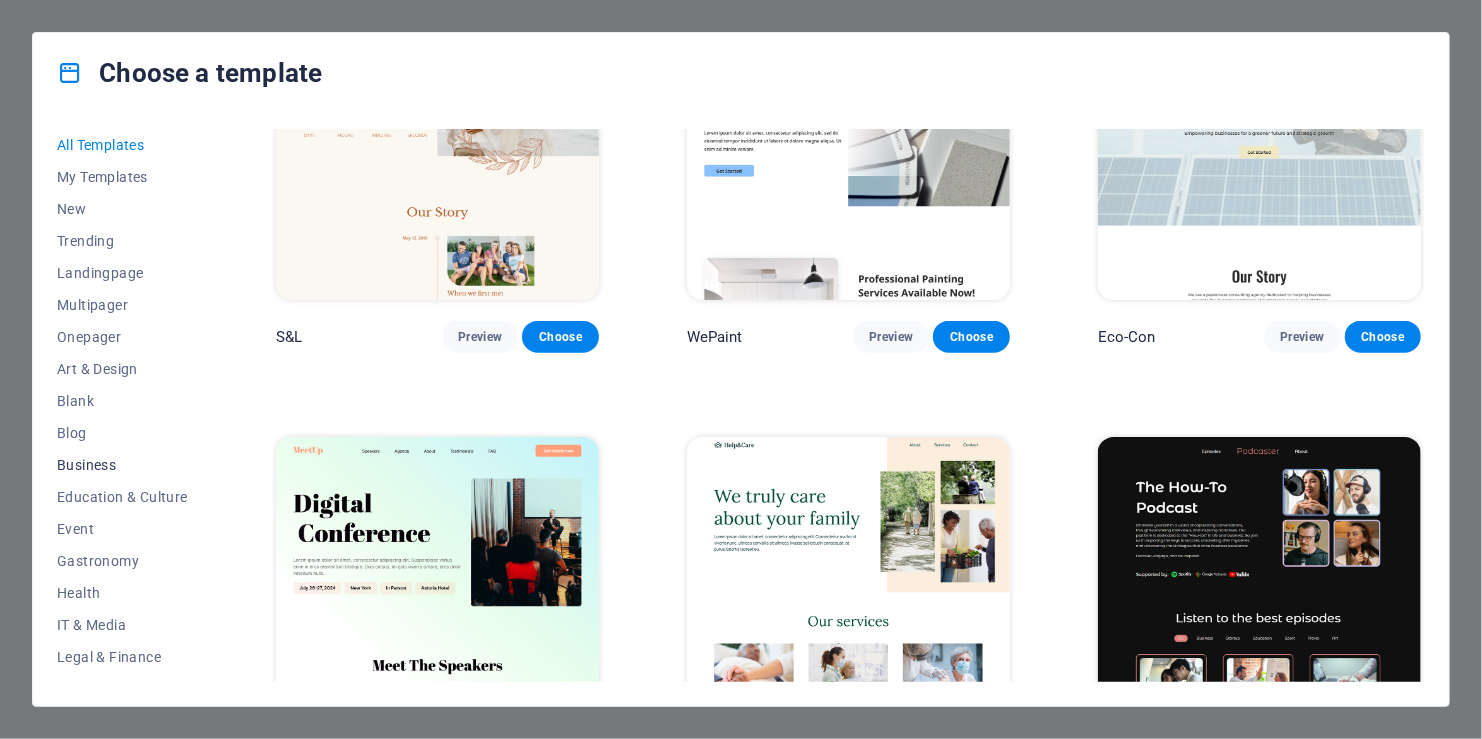 click on "Business" at bounding box center [122, 465] 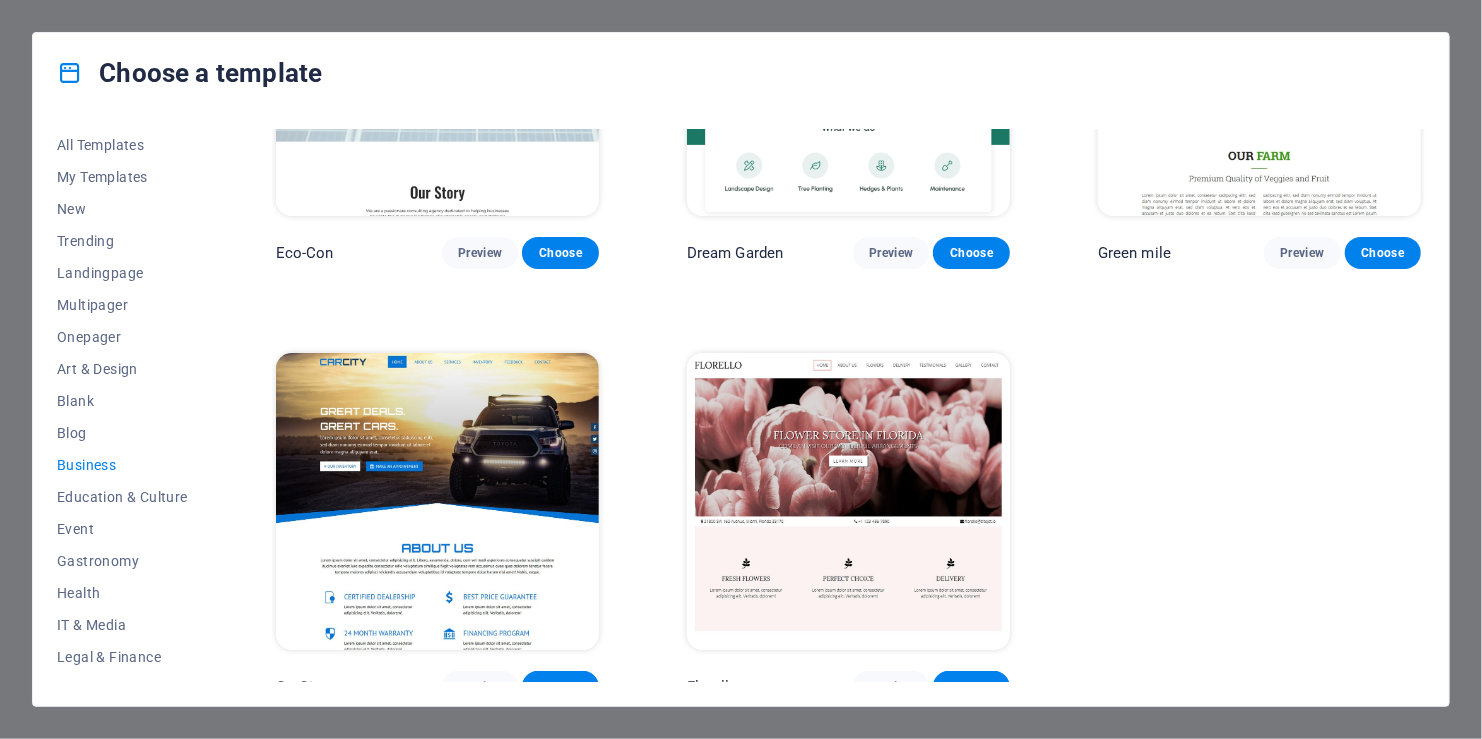 scroll, scrollTop: 232, scrollLeft: 0, axis: vertical 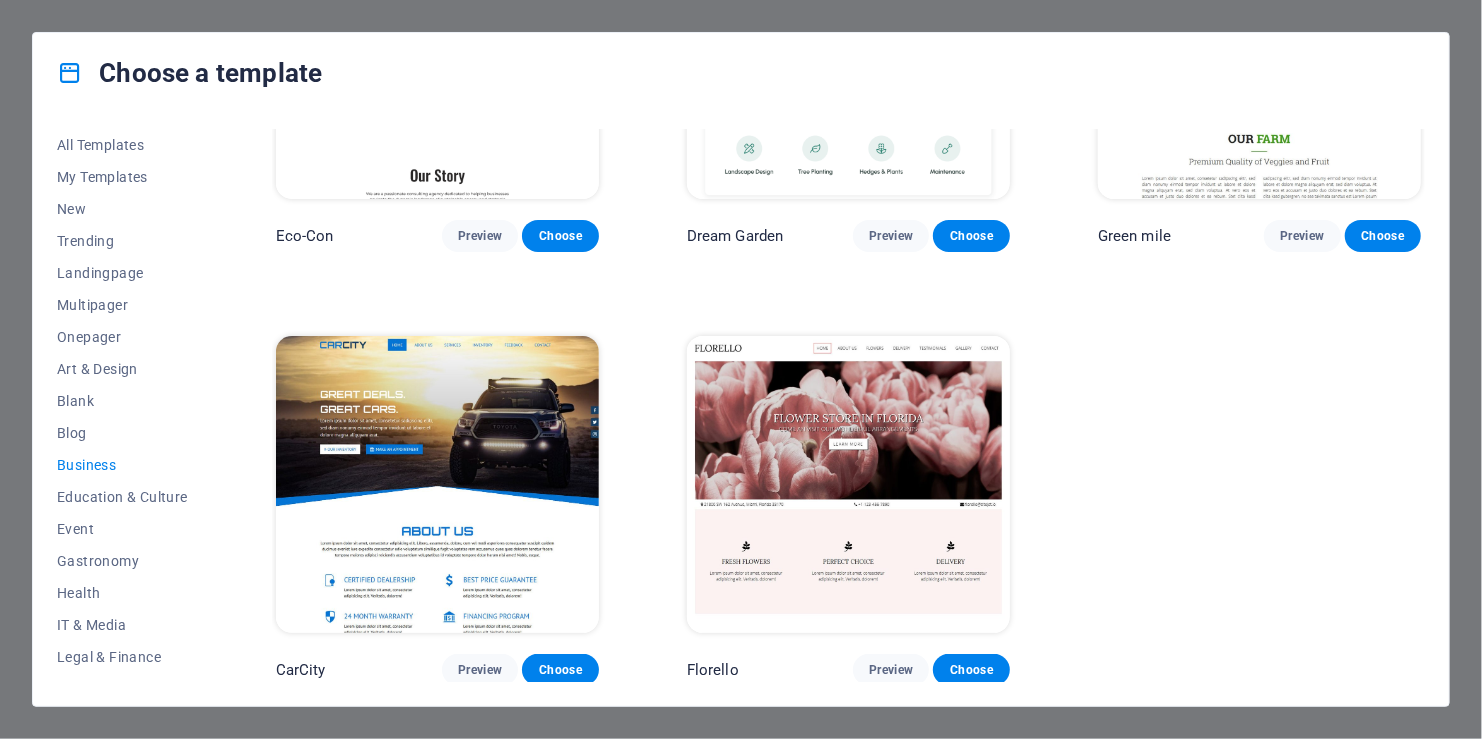 click at bounding box center [437, 485] 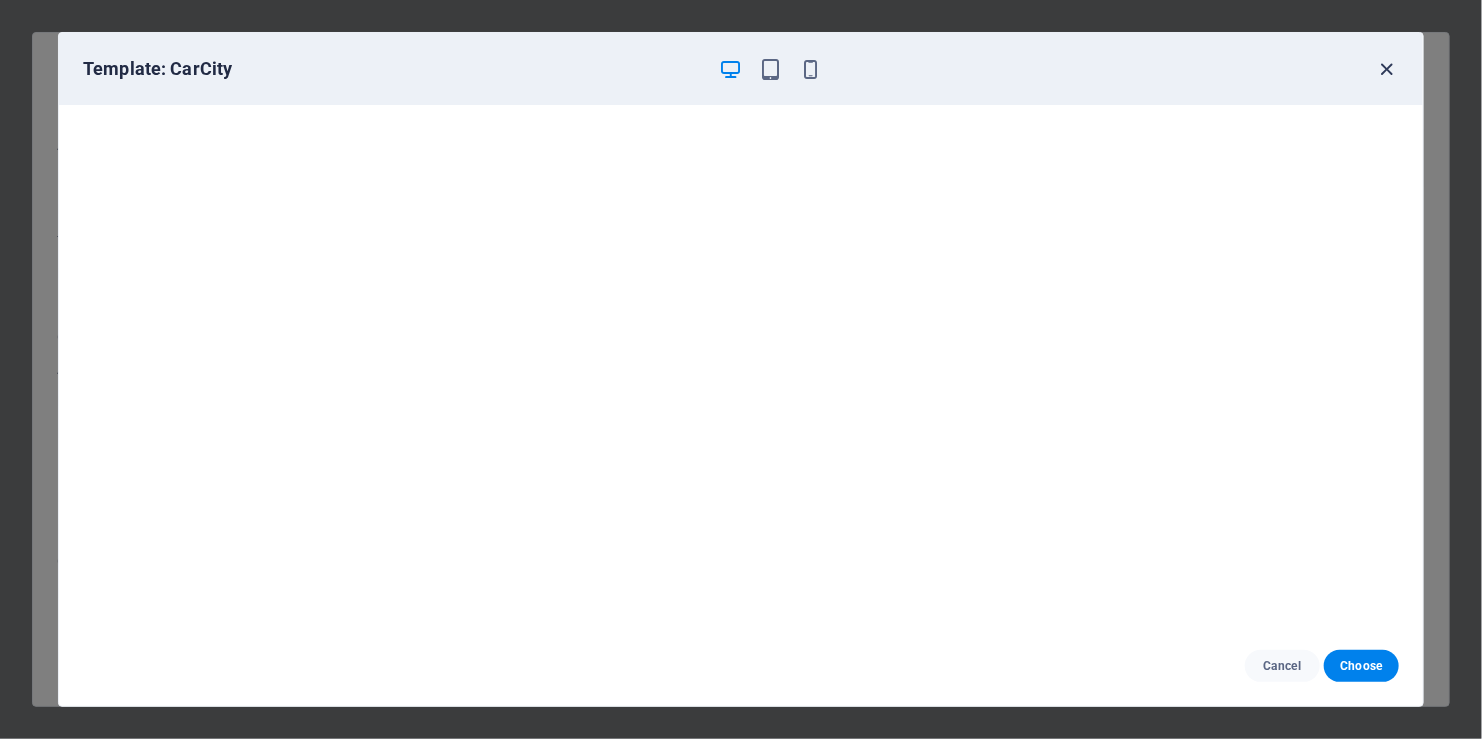 click at bounding box center (1387, 69) 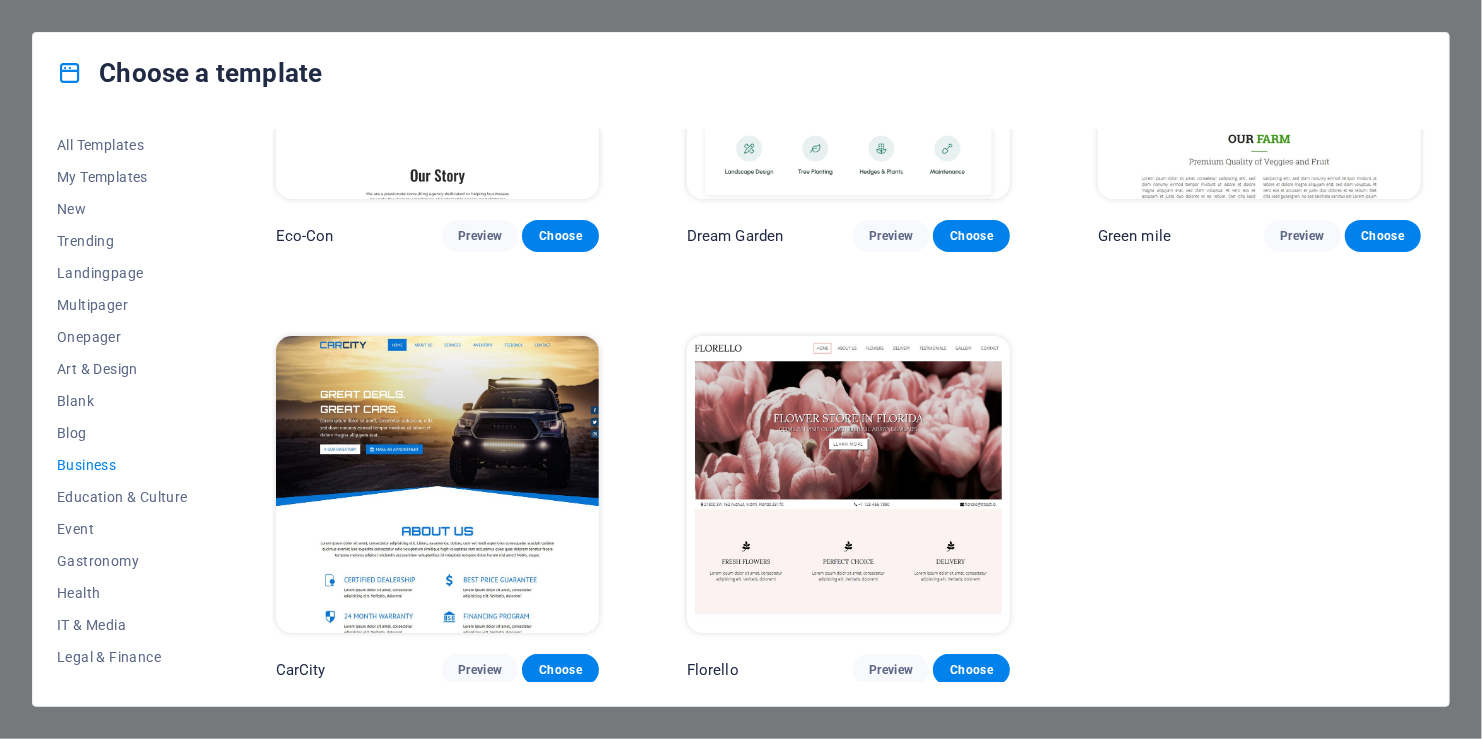 click on "Choose a template All Templates My Templates New Trending Landingpage Multipager Onepager Art & Design Blank Blog Business Education & Culture Event Gastronomy Health IT & Media Legal & Finance Non-Profit Performance Portfolio Services Sports & Beauty Trades Travel Wireframe Eco-Con Preview Choose Dream Garden Preview Choose Green mile Preview Choose CarCity Preview Choose Florello Preview Choose" at bounding box center (741, 369) 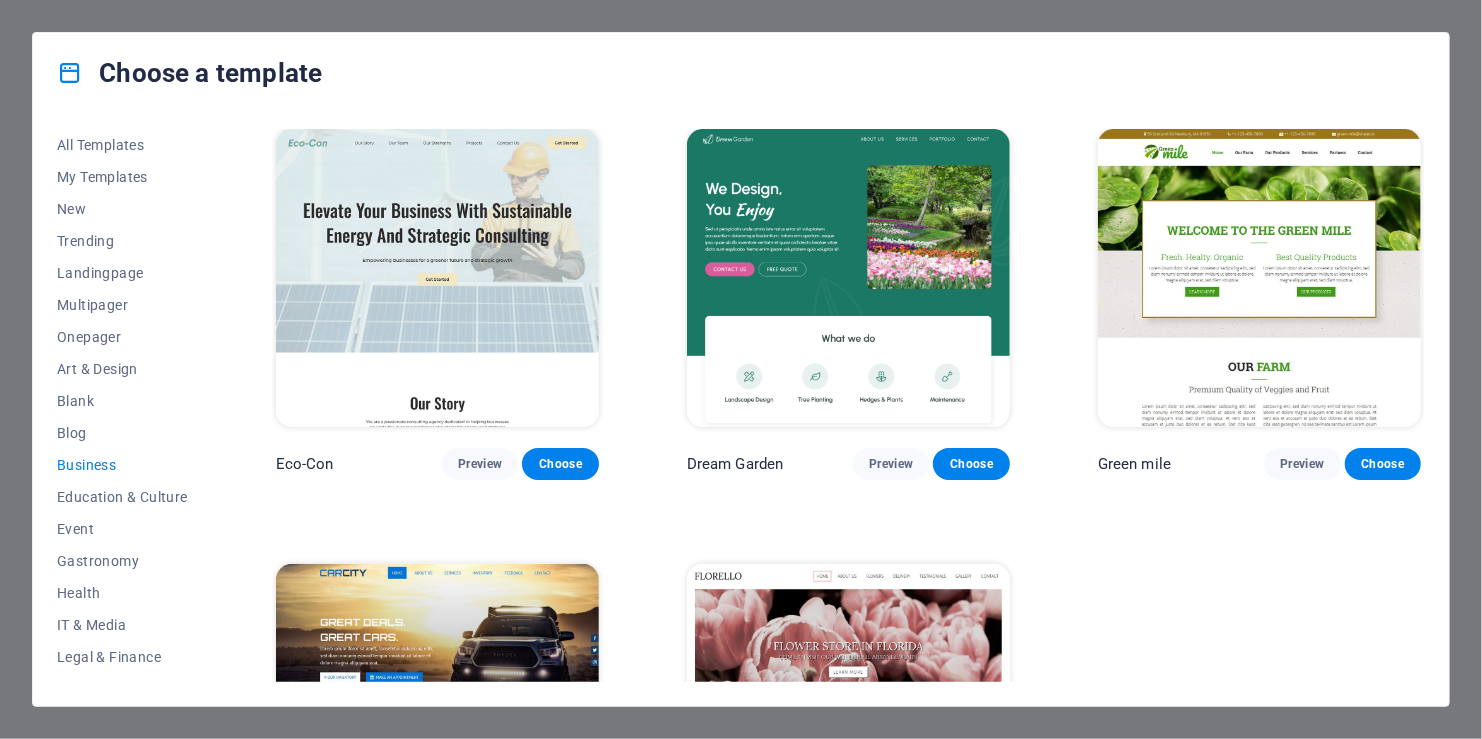 scroll, scrollTop: 0, scrollLeft: 0, axis: both 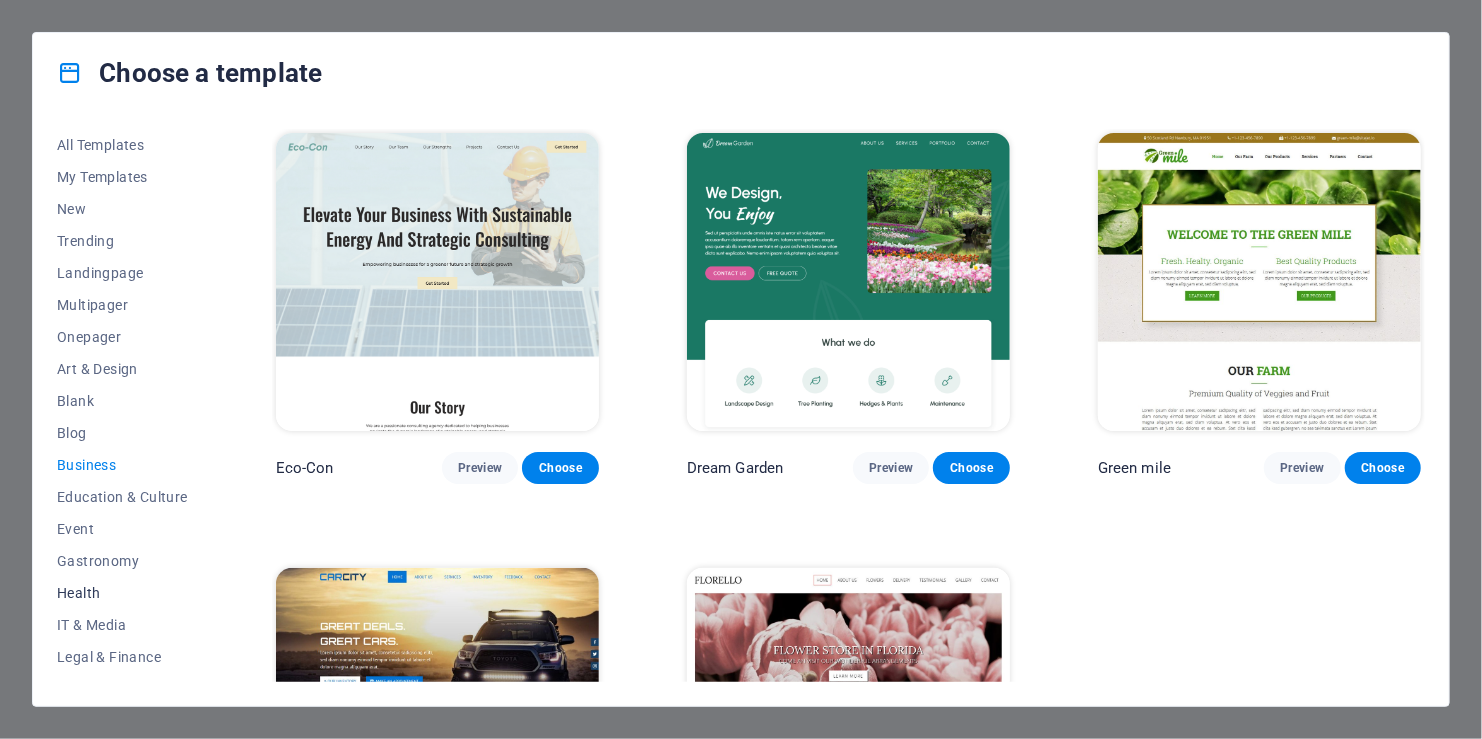 click on "Health" at bounding box center [122, 593] 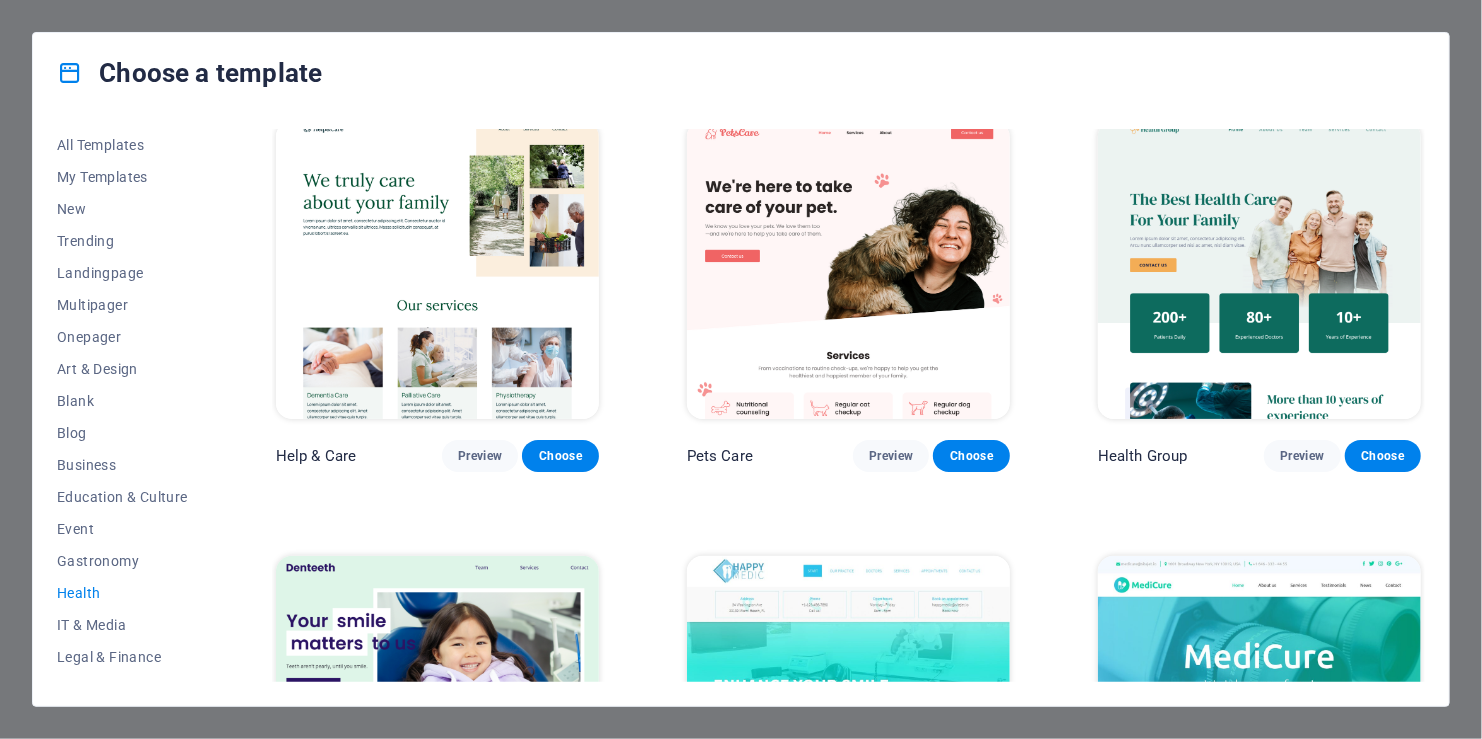 scroll, scrollTop: 0, scrollLeft: 0, axis: both 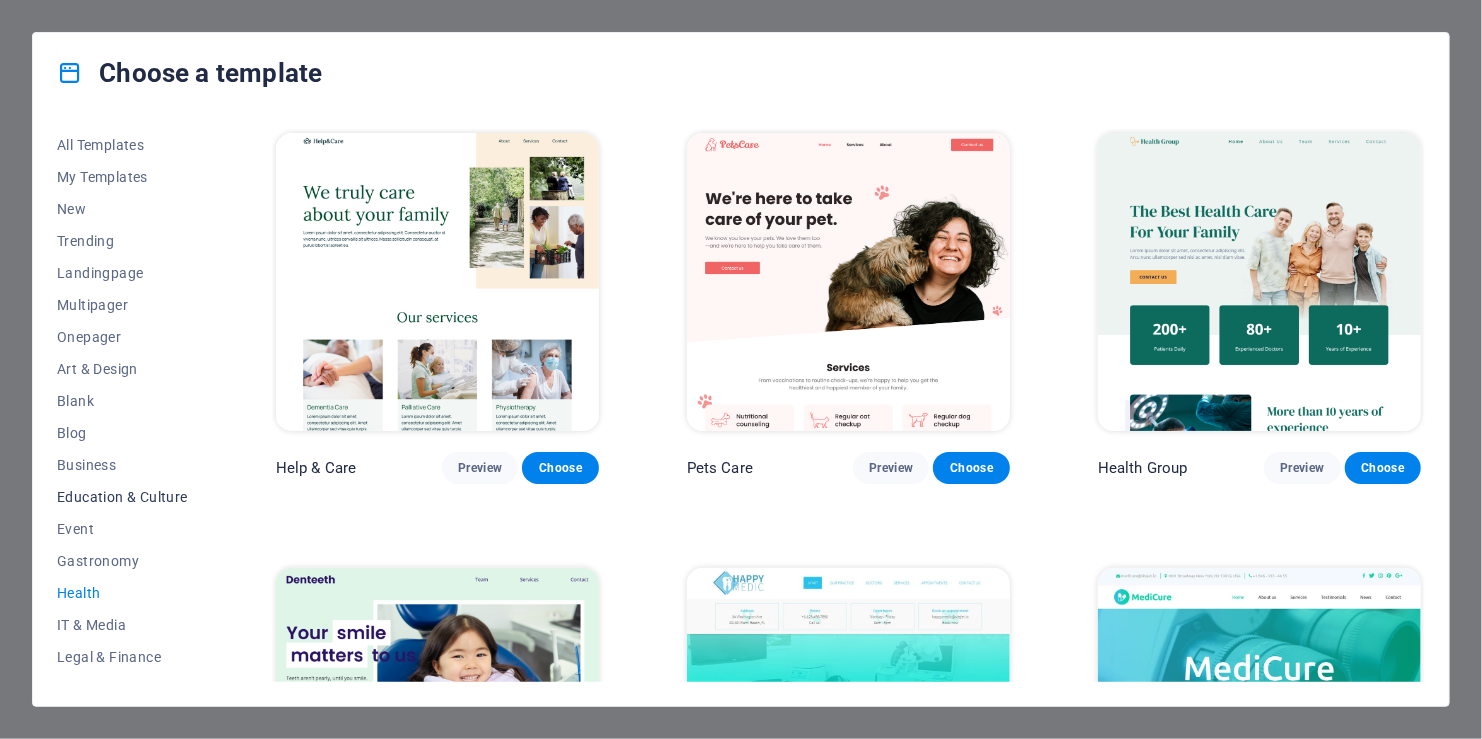 click on "Education & Culture" at bounding box center (122, 497) 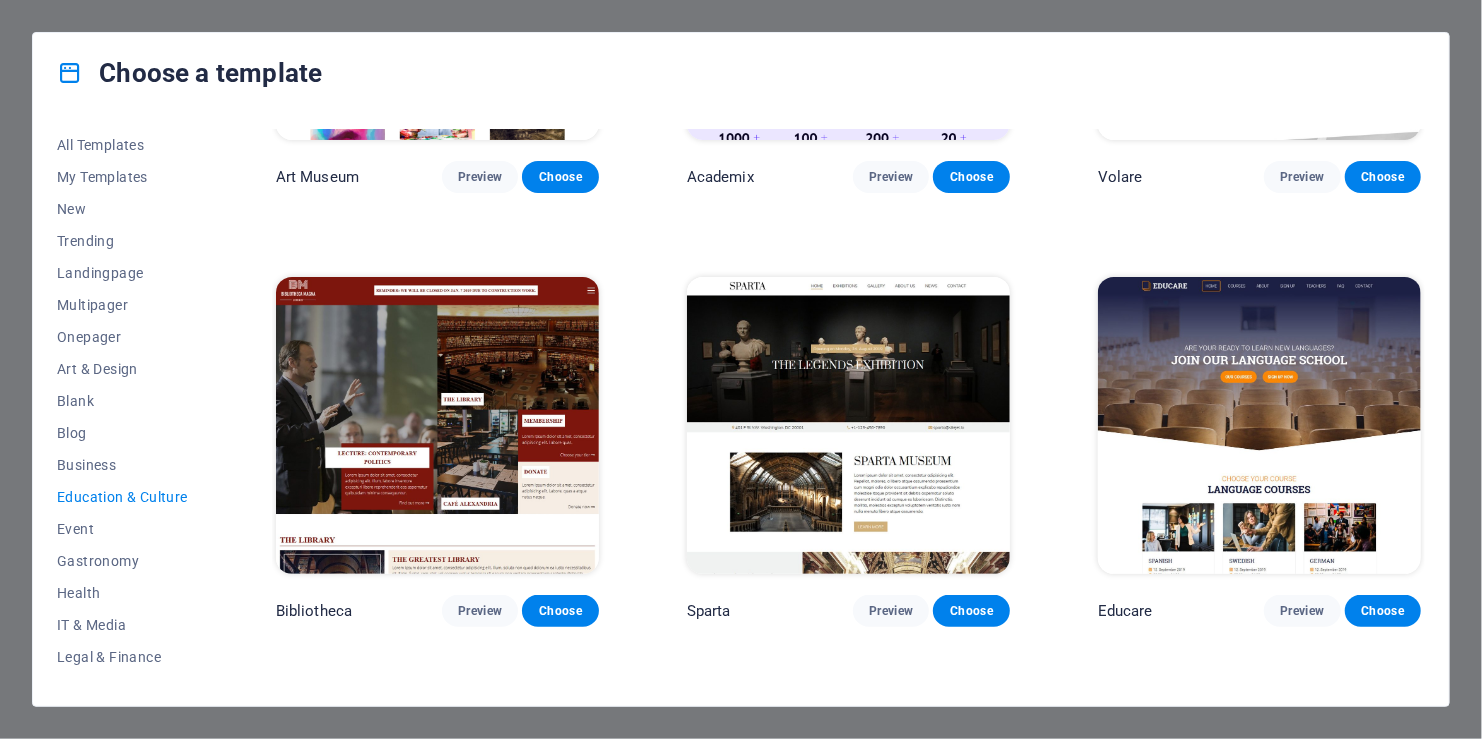 scroll, scrollTop: 300, scrollLeft: 0, axis: vertical 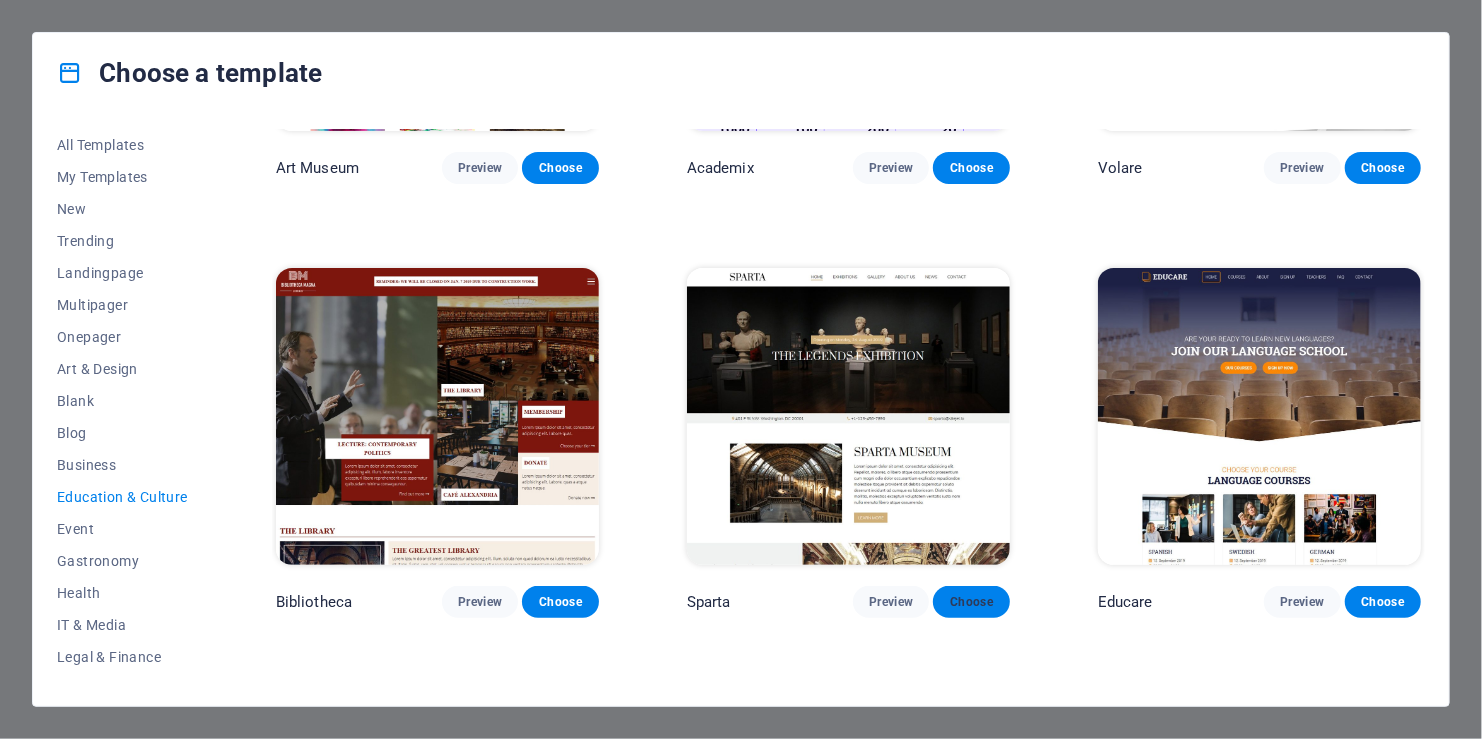 click on "Choose" at bounding box center [971, 602] 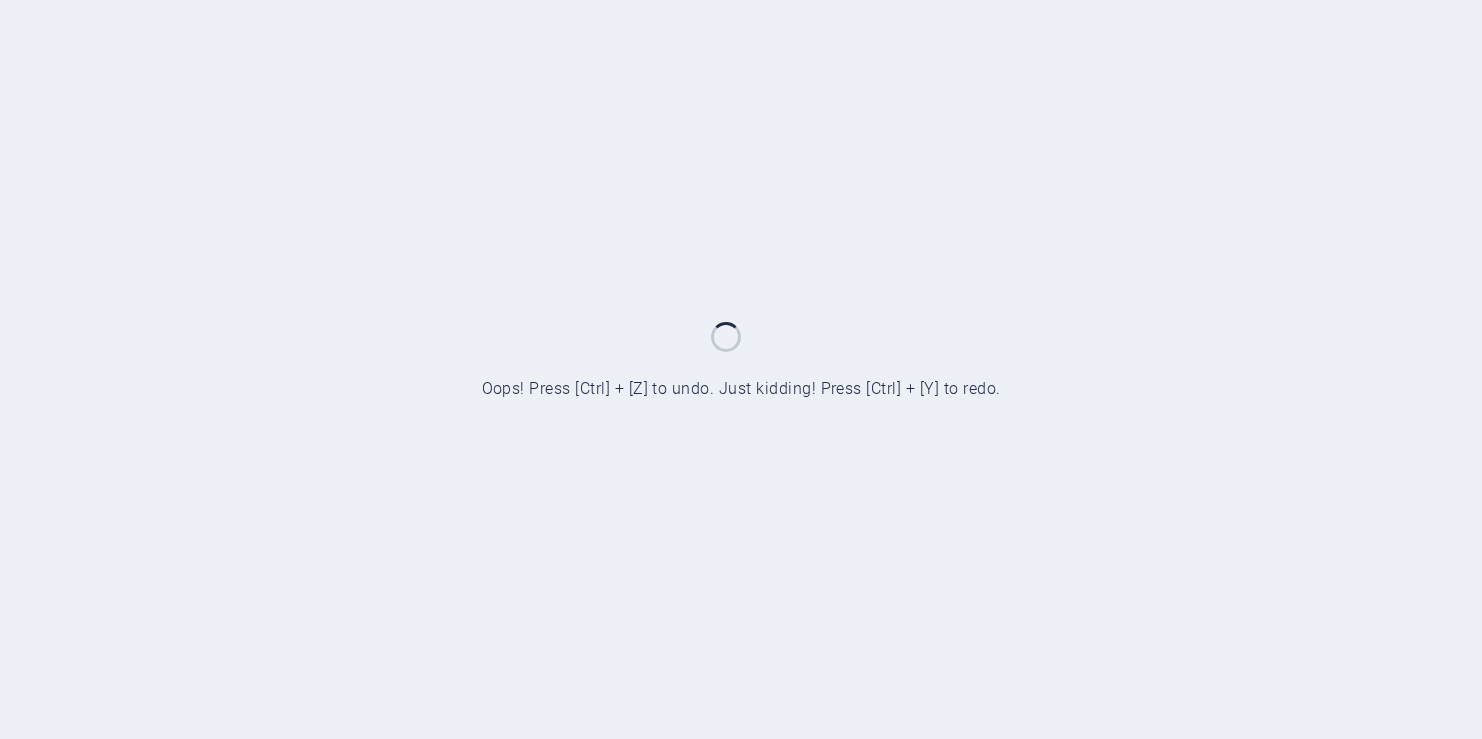 scroll, scrollTop: 0, scrollLeft: 0, axis: both 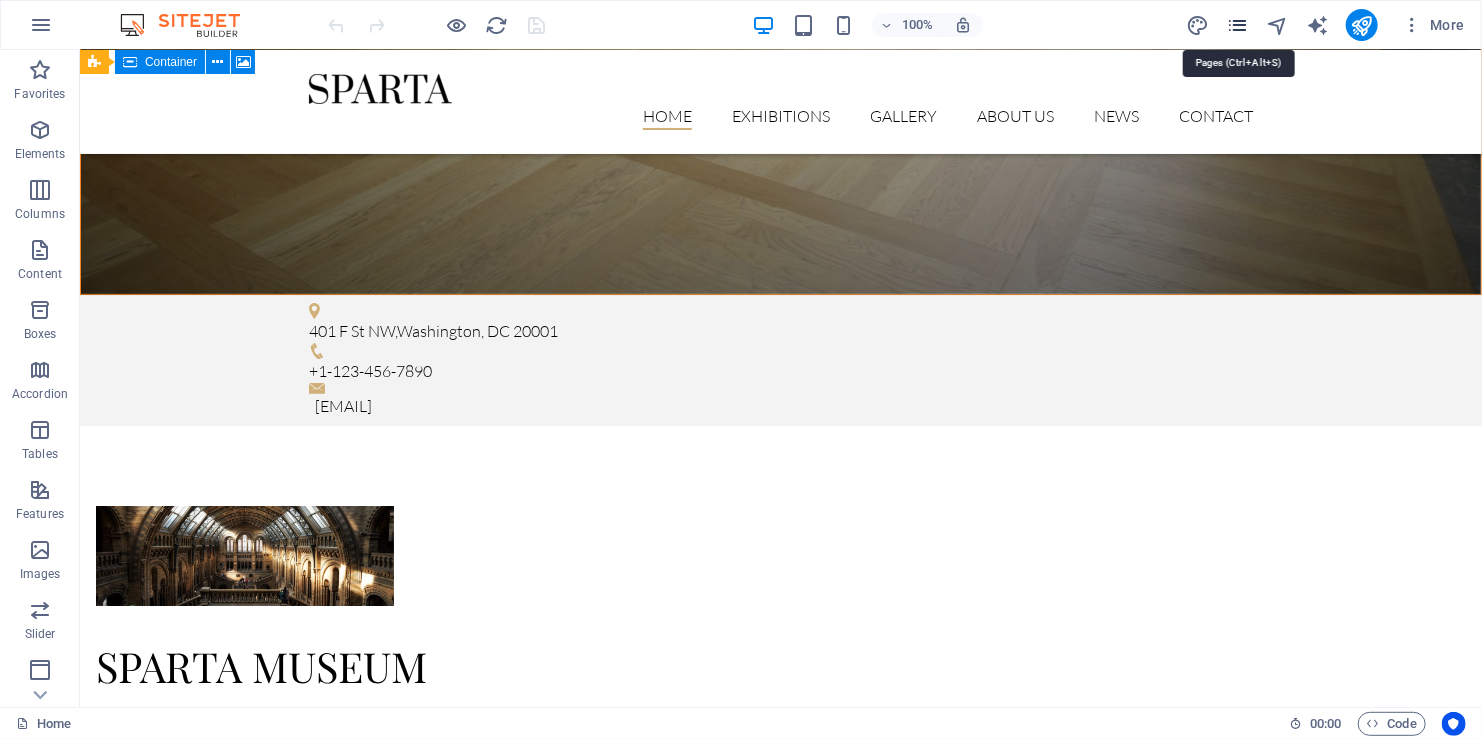 click at bounding box center (1237, 25) 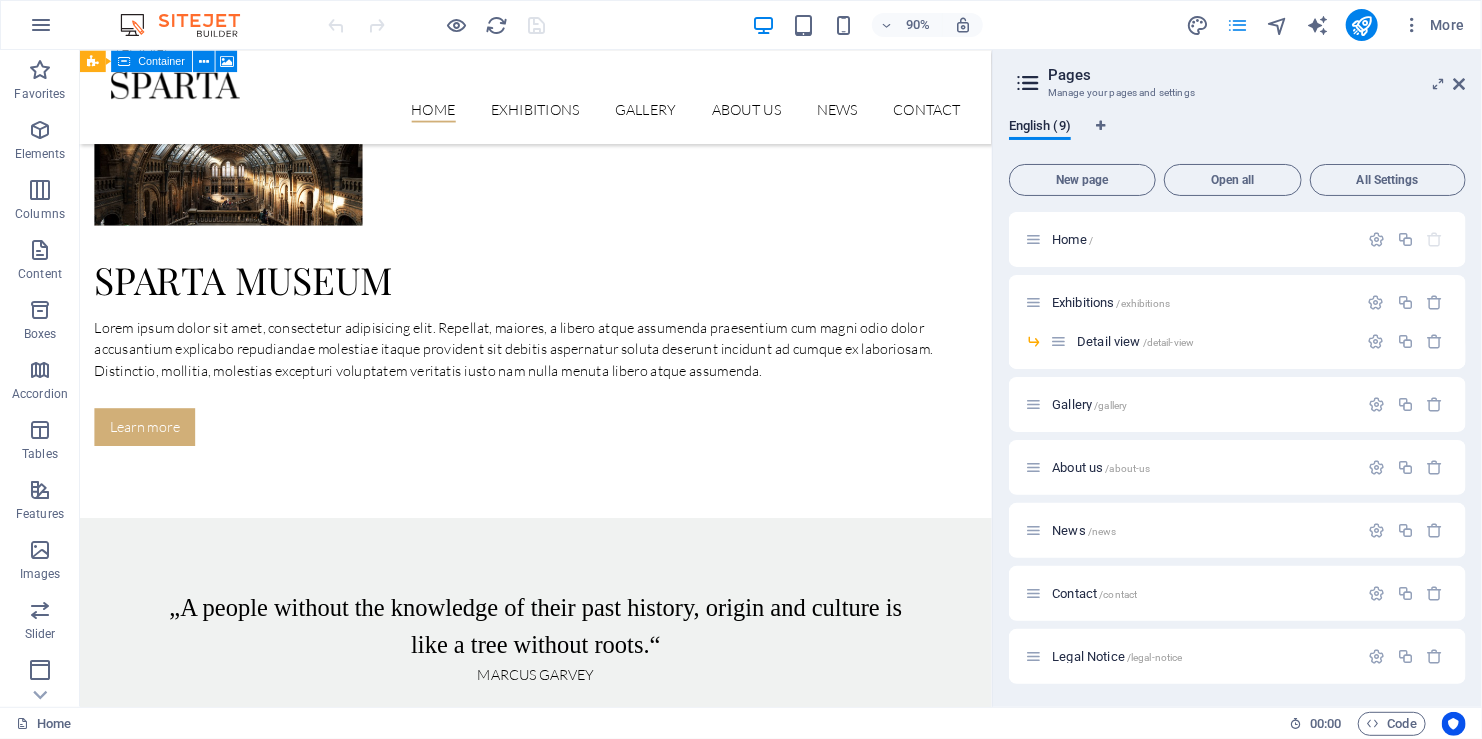 click at bounding box center (1237, 25) 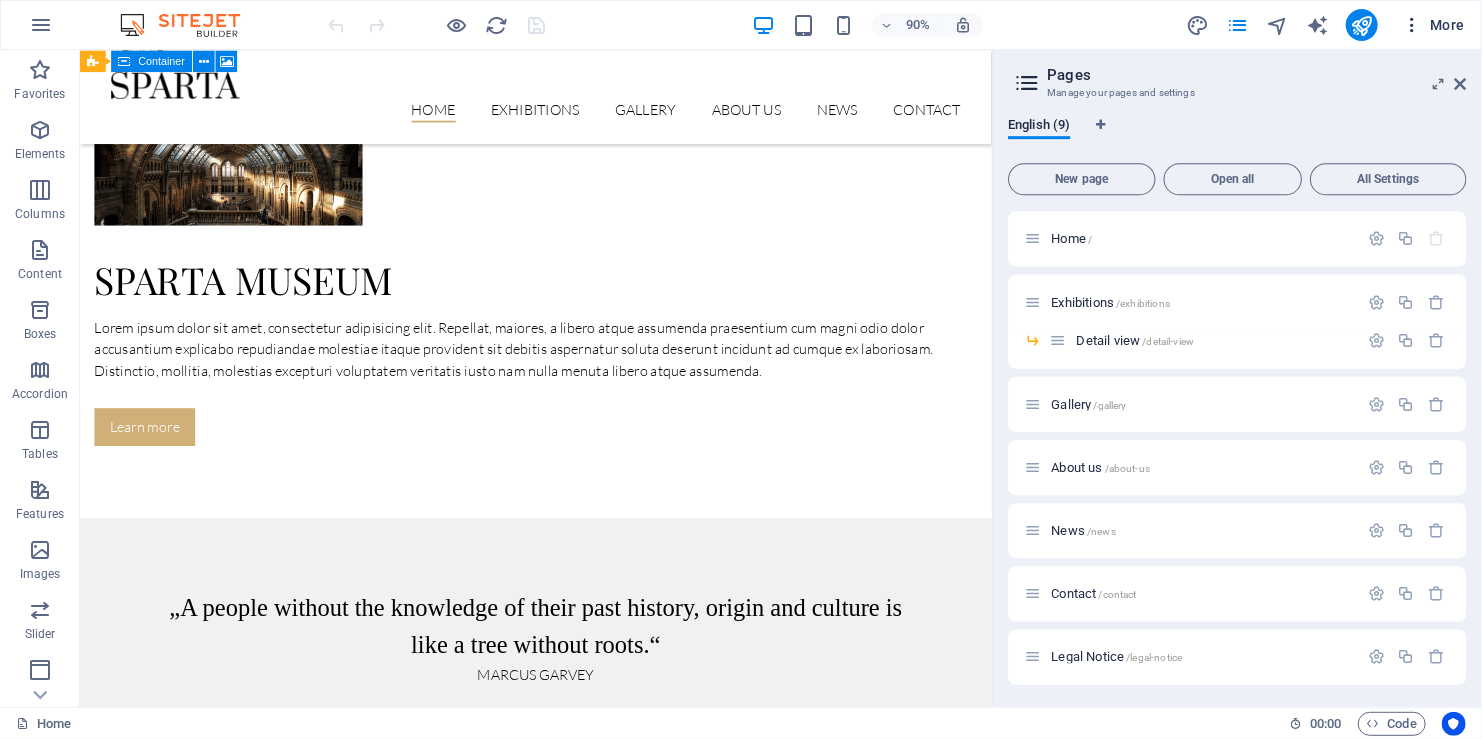 click at bounding box center [1412, 25] 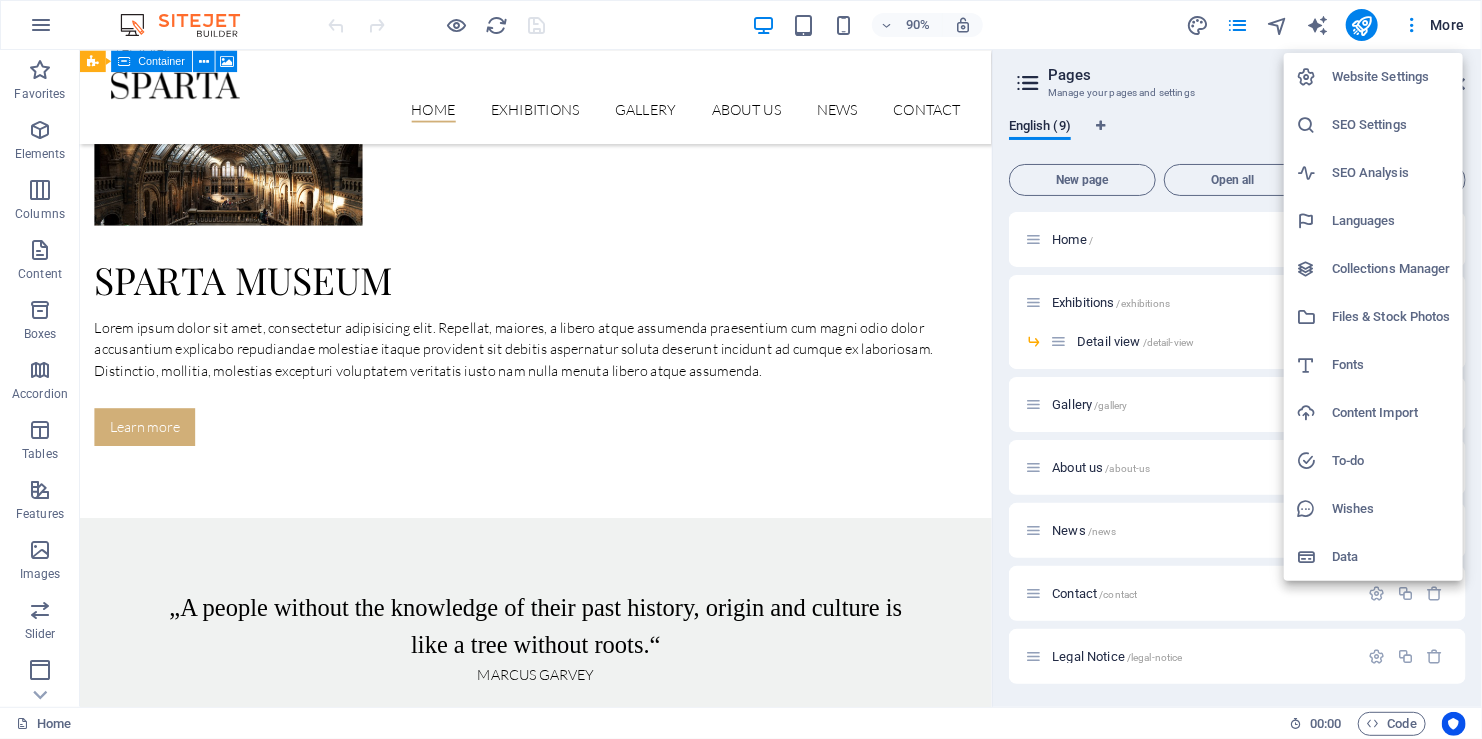click at bounding box center (741, 369) 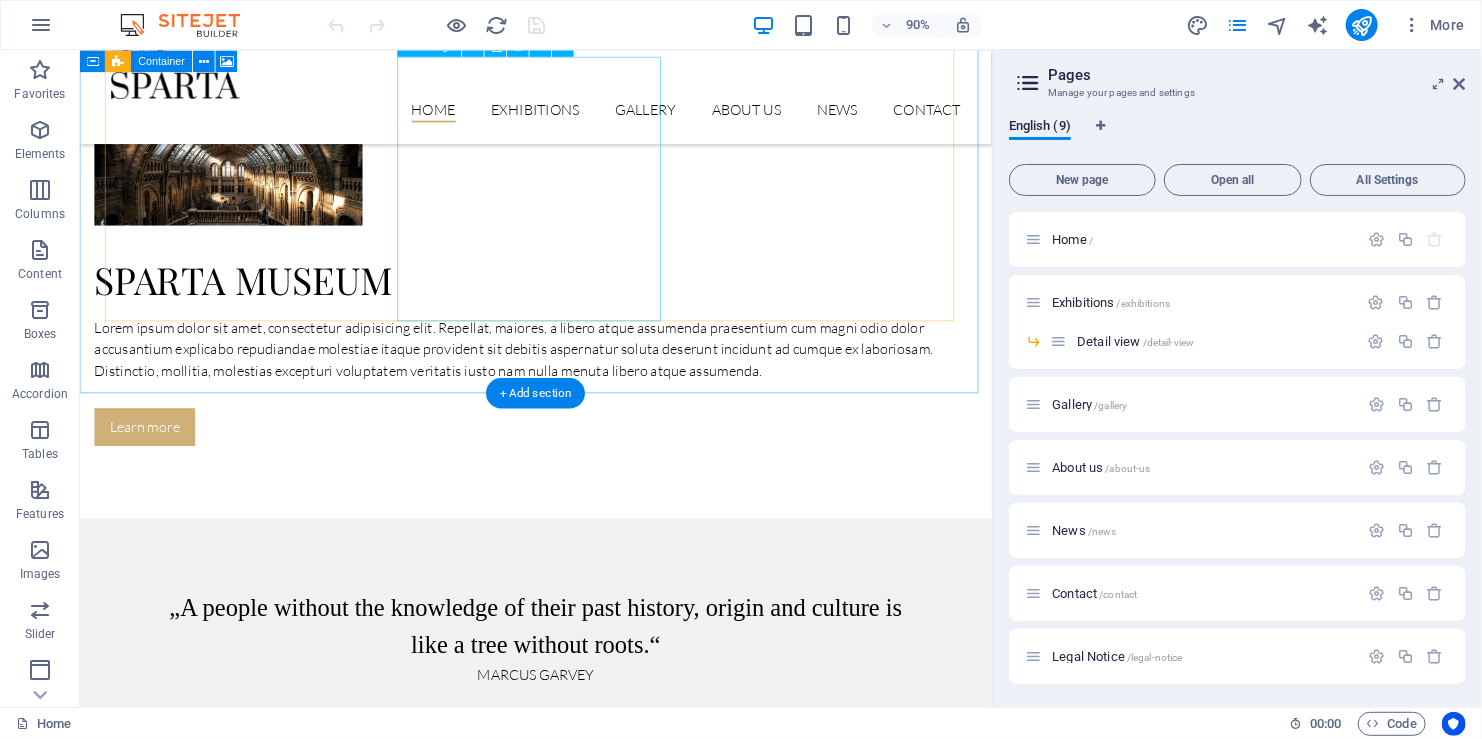 click on "Epic statures 08. February 2020" at bounding box center (587, 6230) 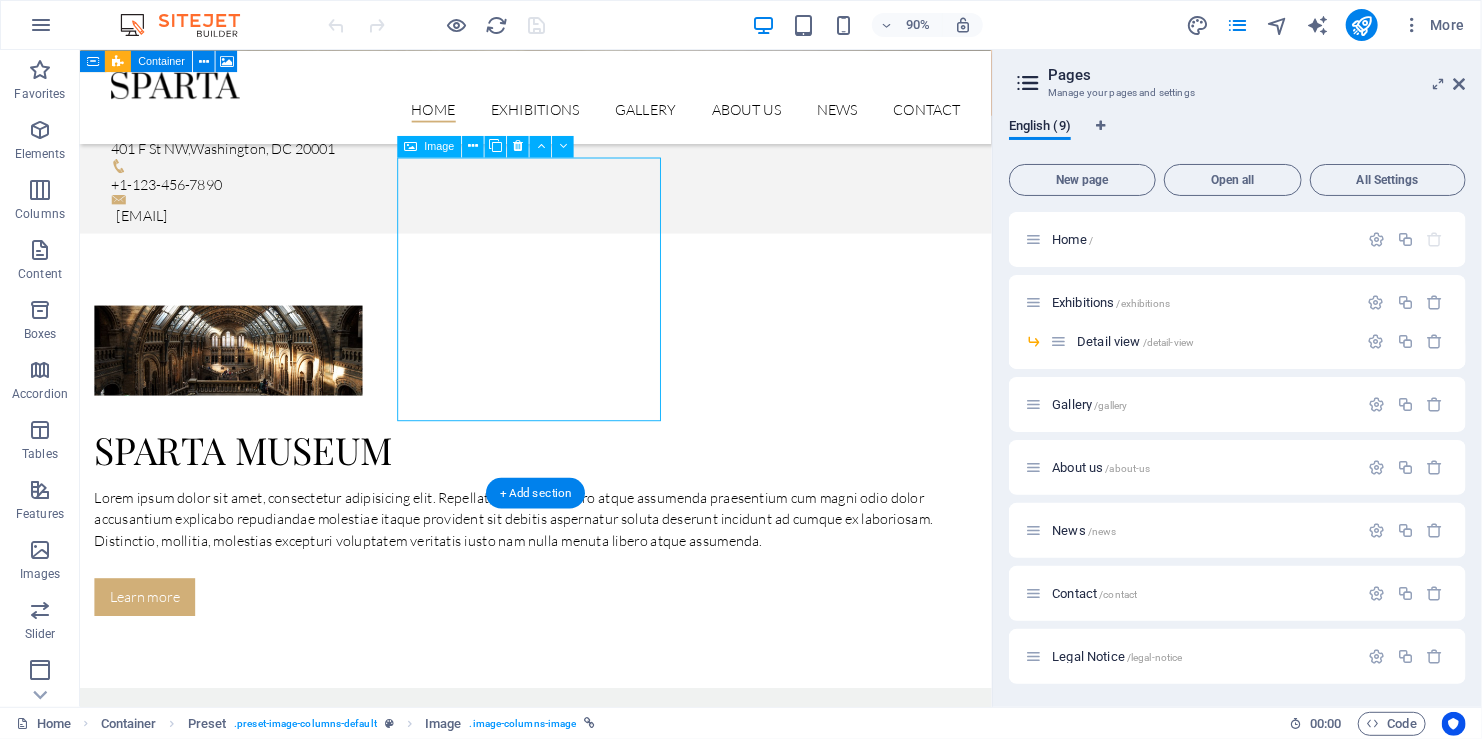 scroll, scrollTop: 2672, scrollLeft: 0, axis: vertical 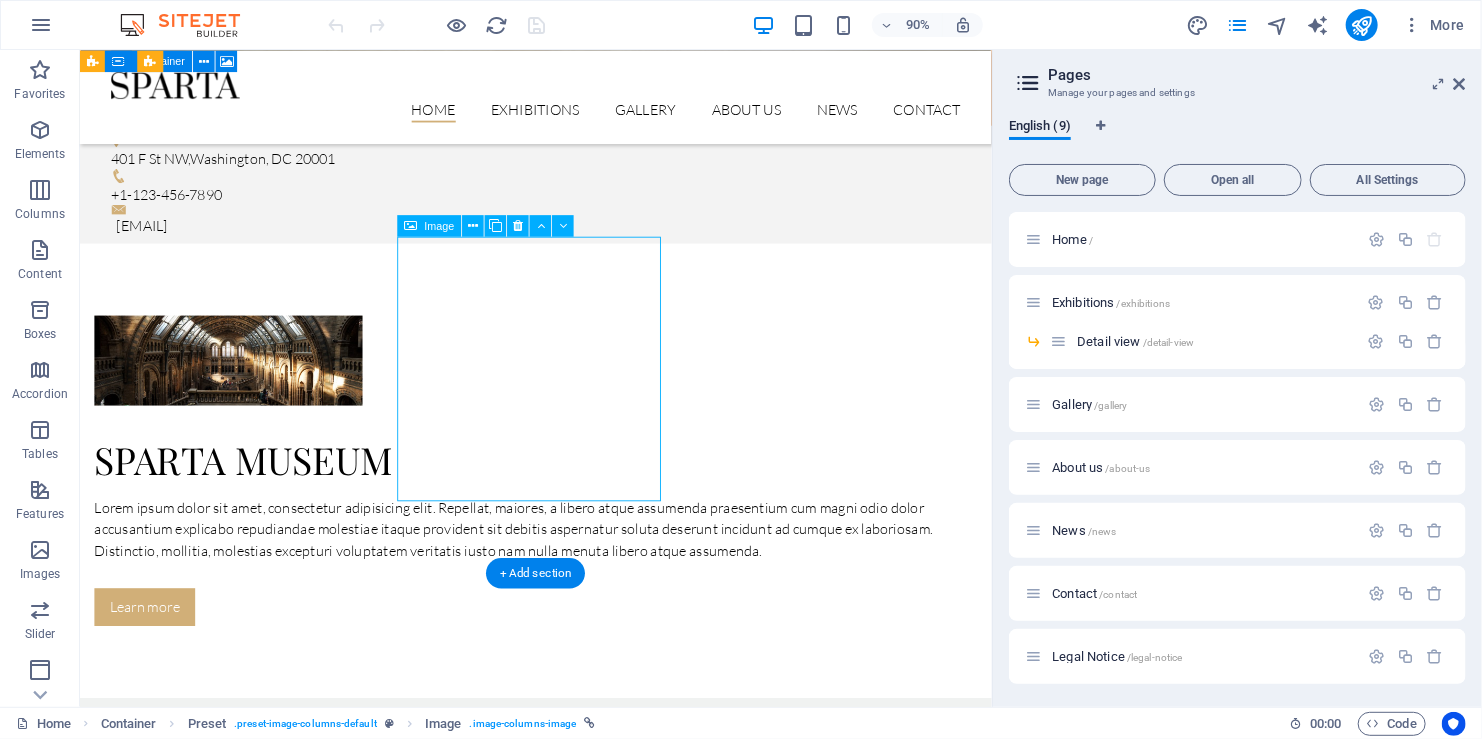 click on "Epic statures 08. February 2020" at bounding box center [587, 6430] 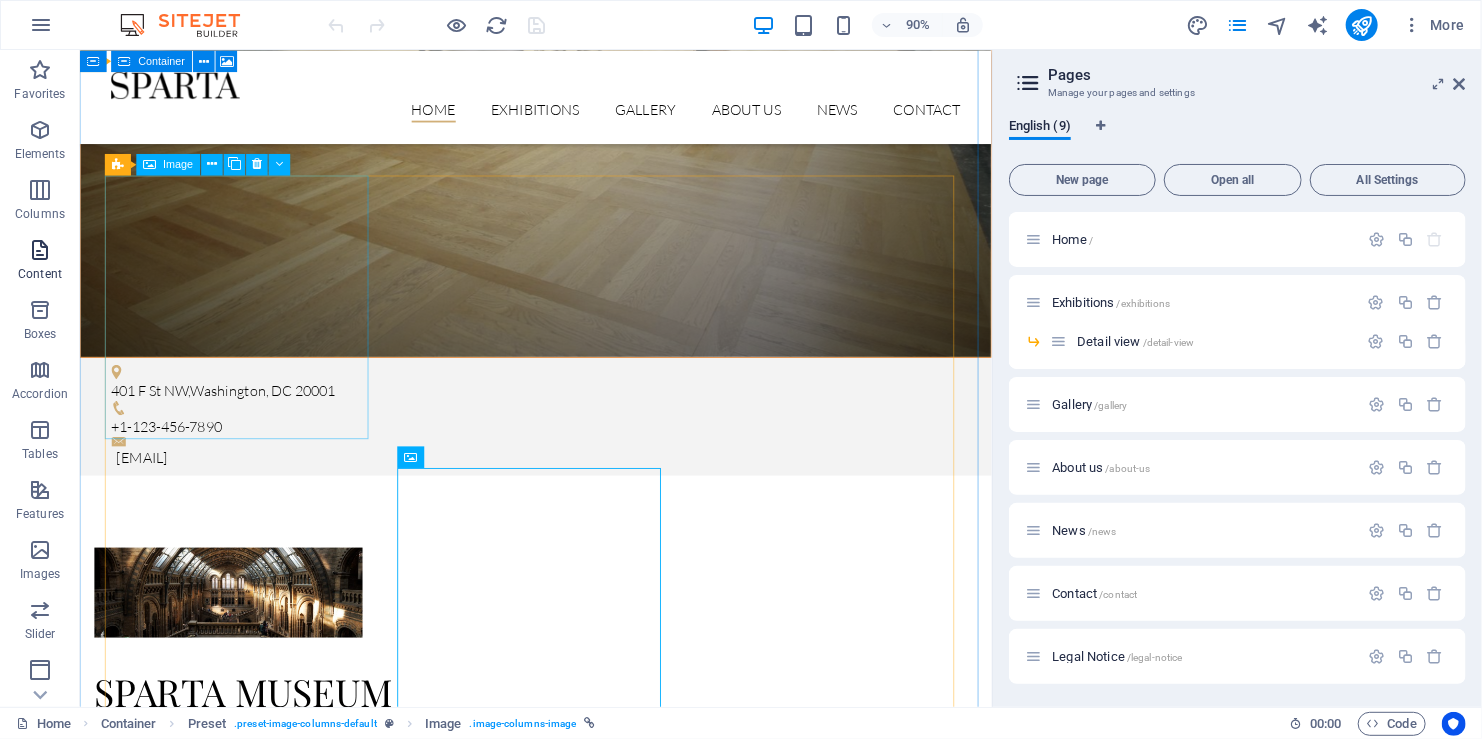 scroll, scrollTop: 2372, scrollLeft: 0, axis: vertical 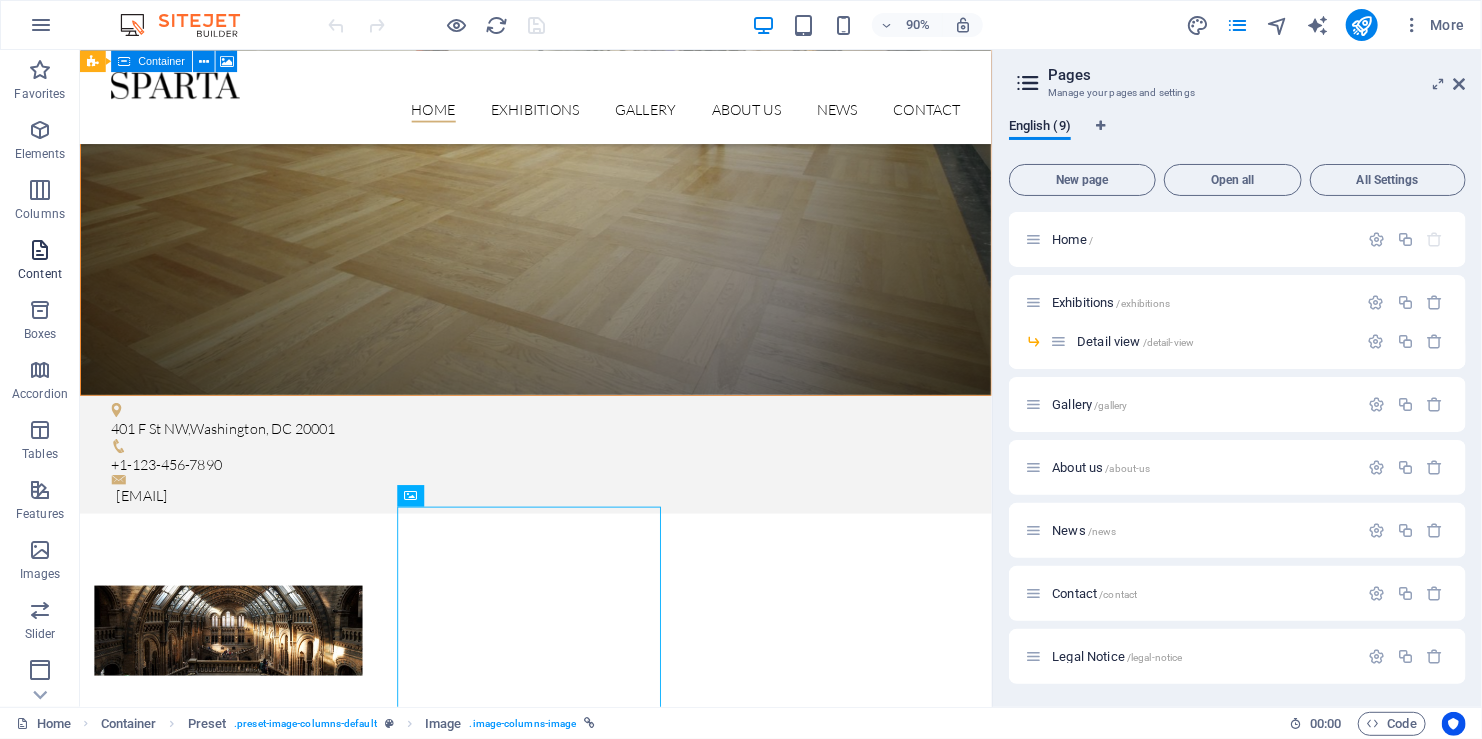 click on "Content" at bounding box center (40, 274) 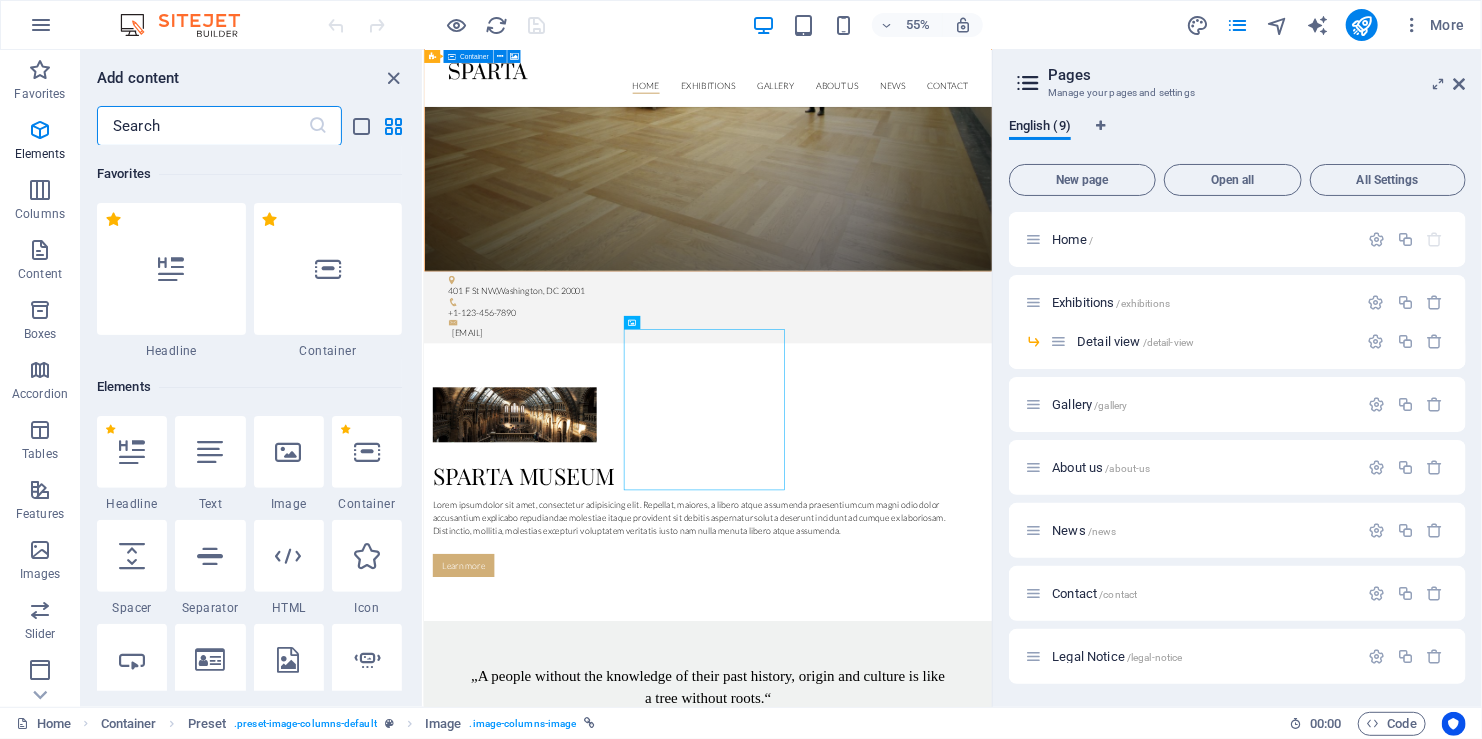 scroll, scrollTop: 3499, scrollLeft: 0, axis: vertical 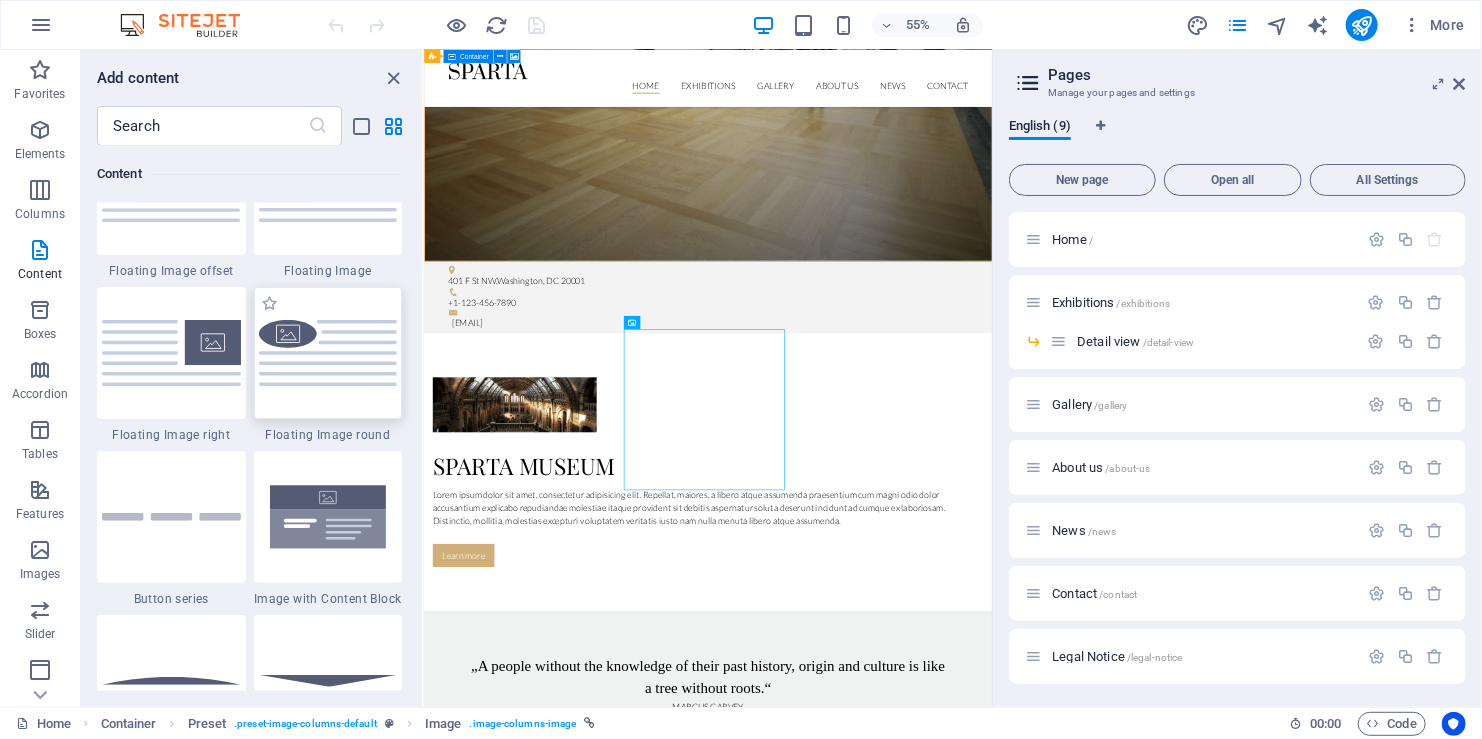 click at bounding box center (328, 352) 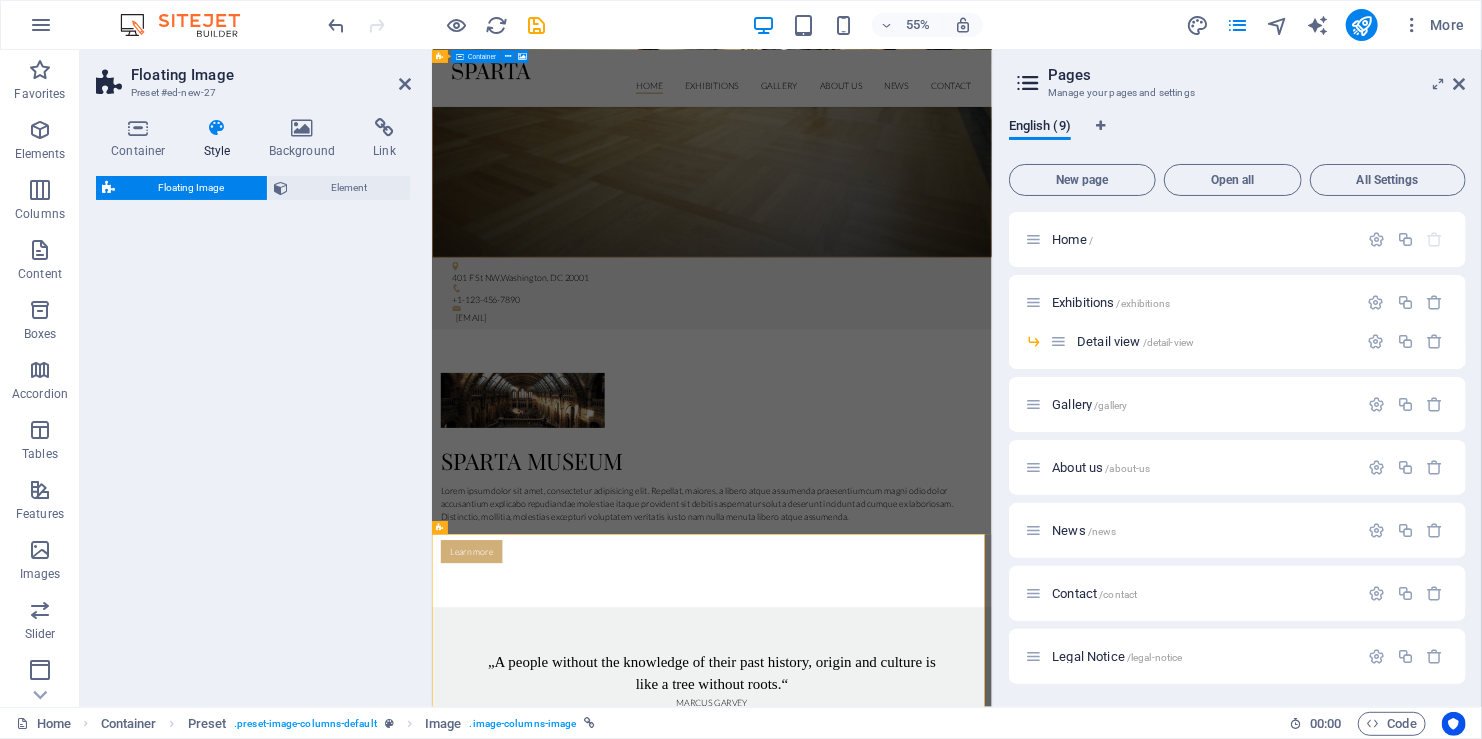 select on "%" 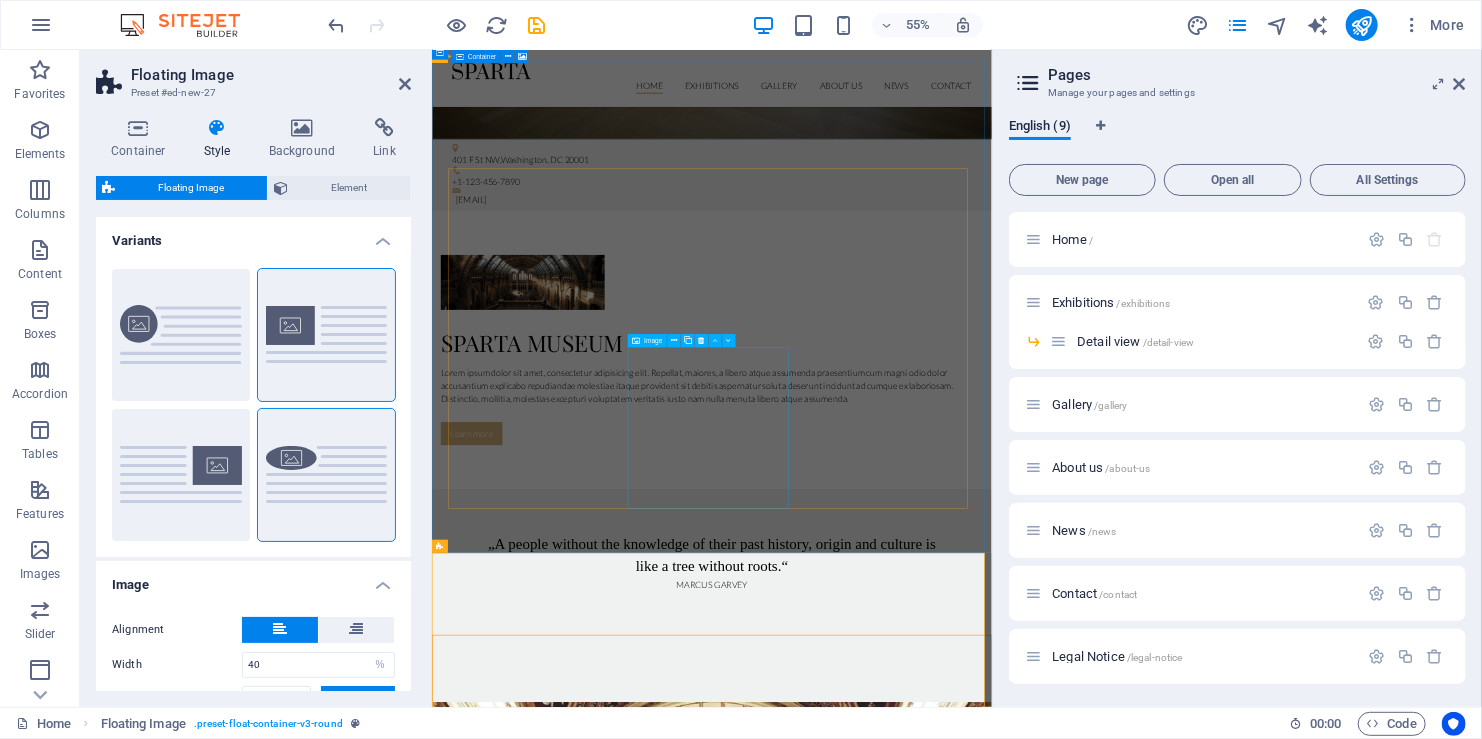 scroll, scrollTop: 2176, scrollLeft: 0, axis: vertical 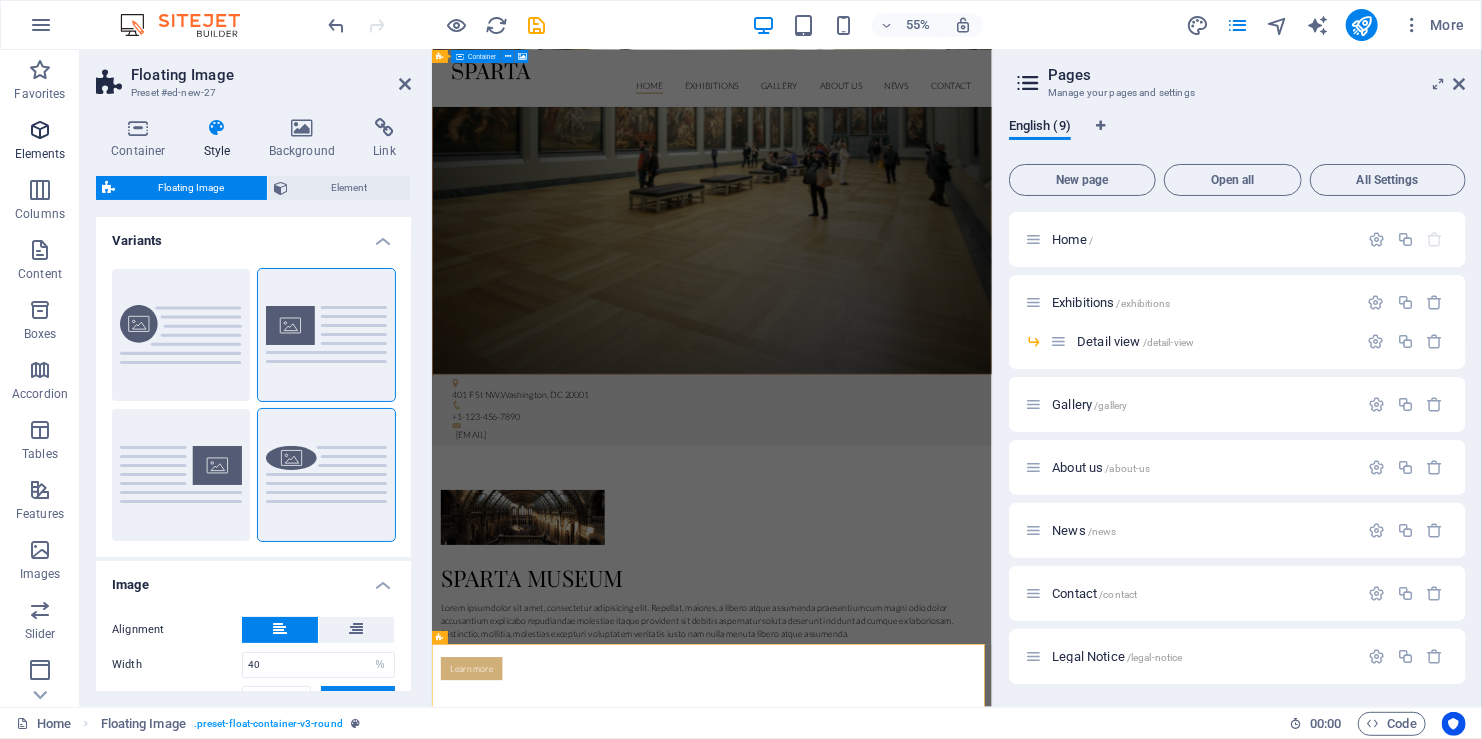 click on "Elements" at bounding box center [40, 142] 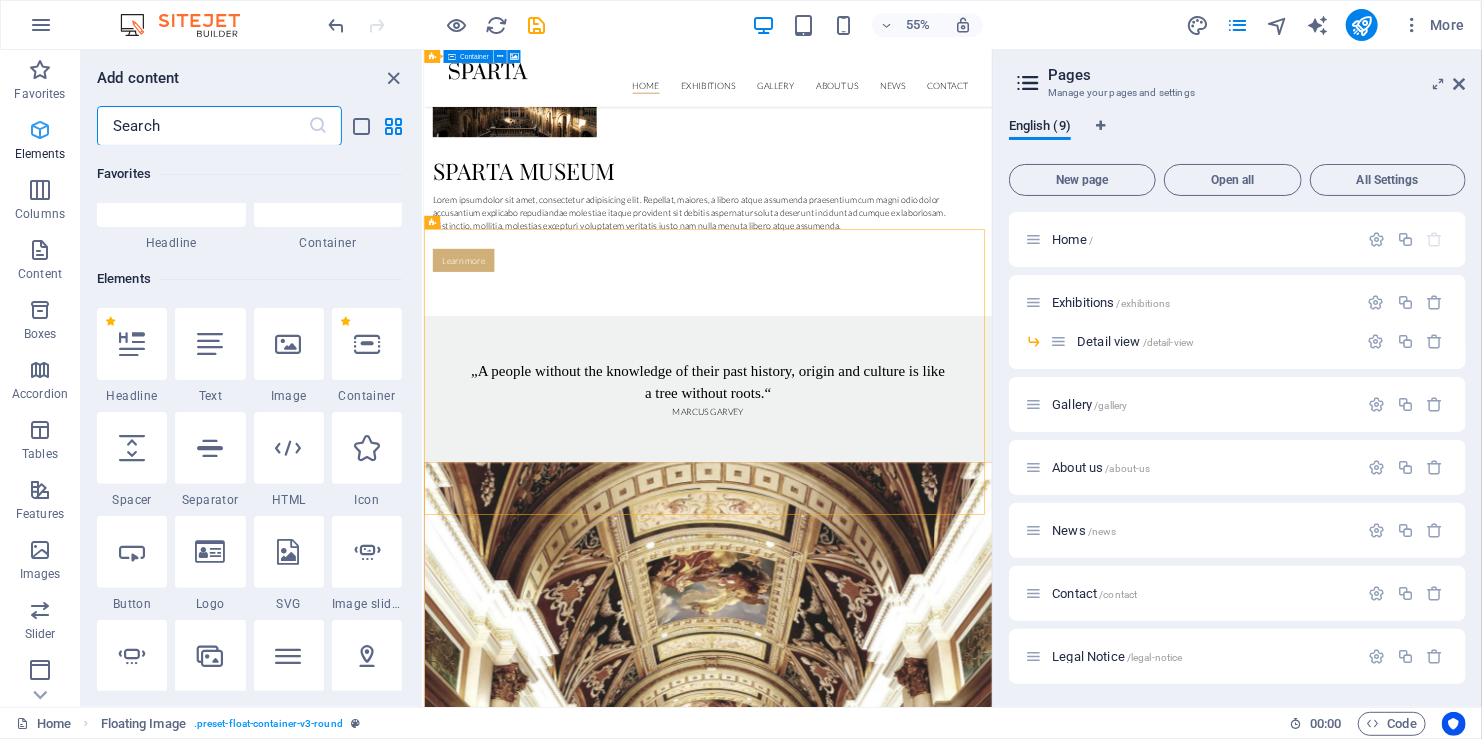 scroll, scrollTop: 212, scrollLeft: 0, axis: vertical 